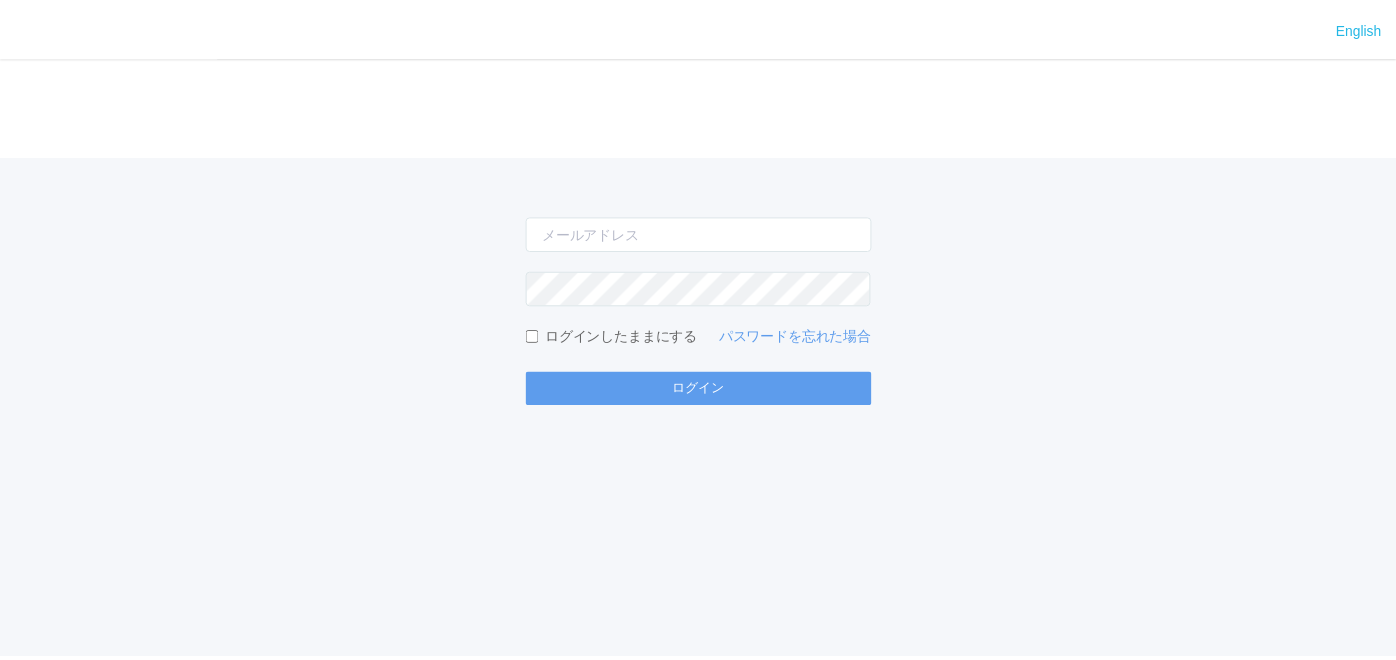scroll, scrollTop: 0, scrollLeft: 0, axis: both 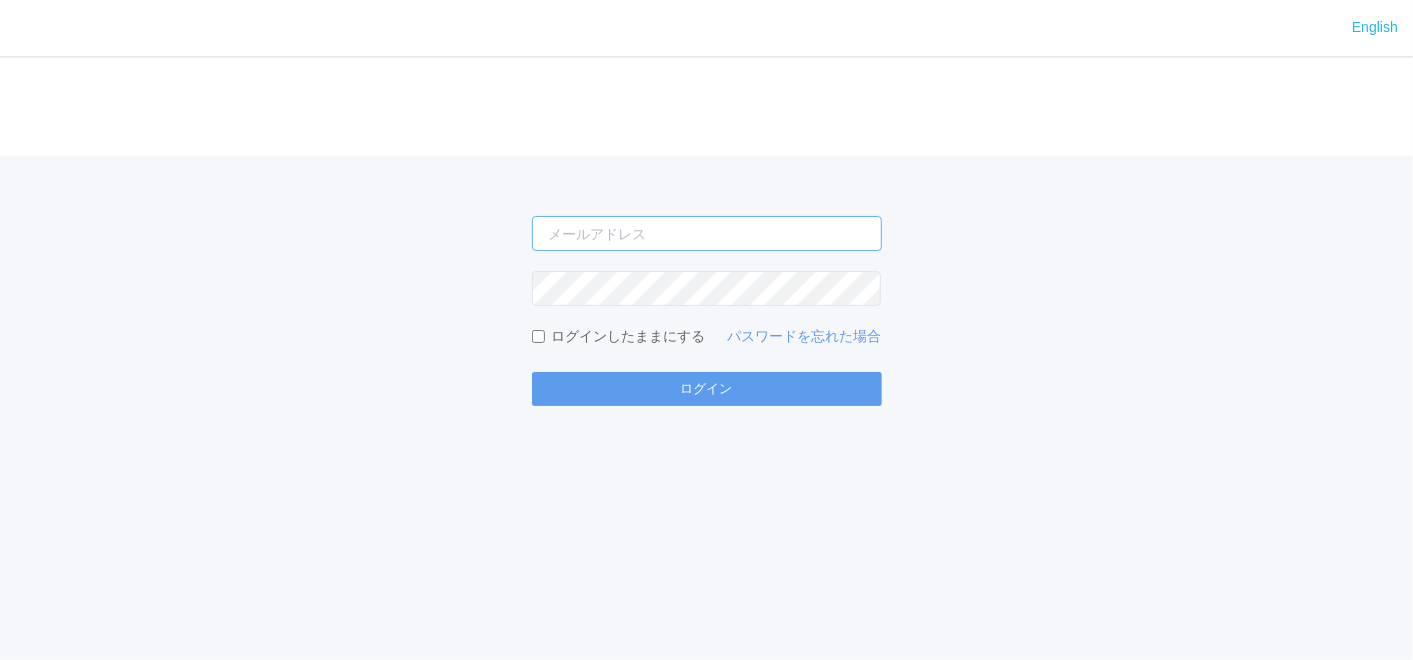 click at bounding box center [707, 233] 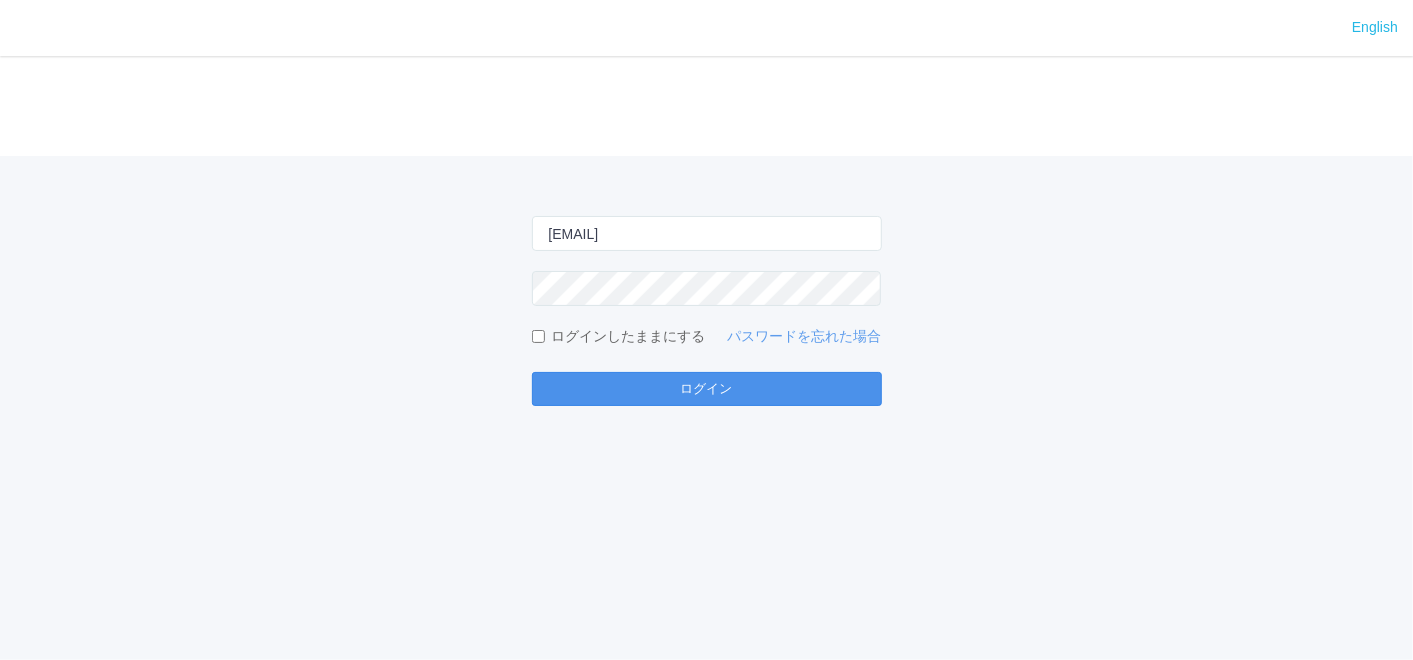 click on "ログイン" at bounding box center [707, 389] 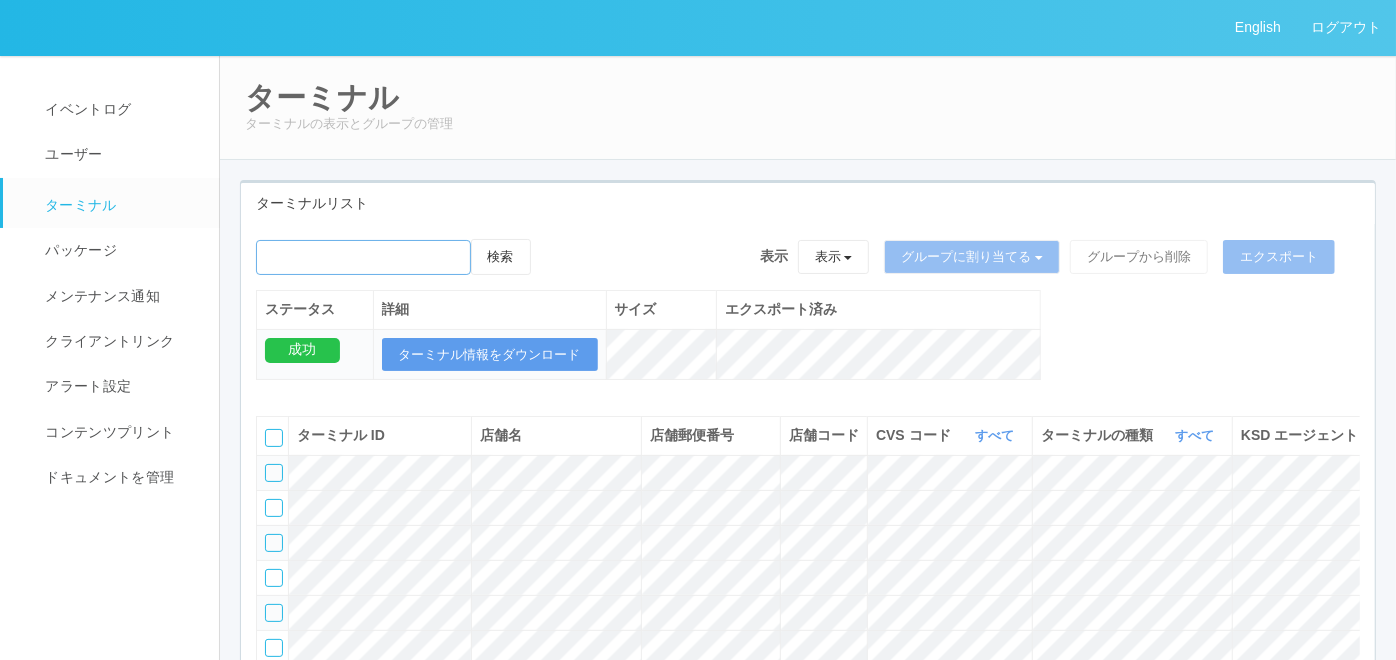 click at bounding box center (363, 257) 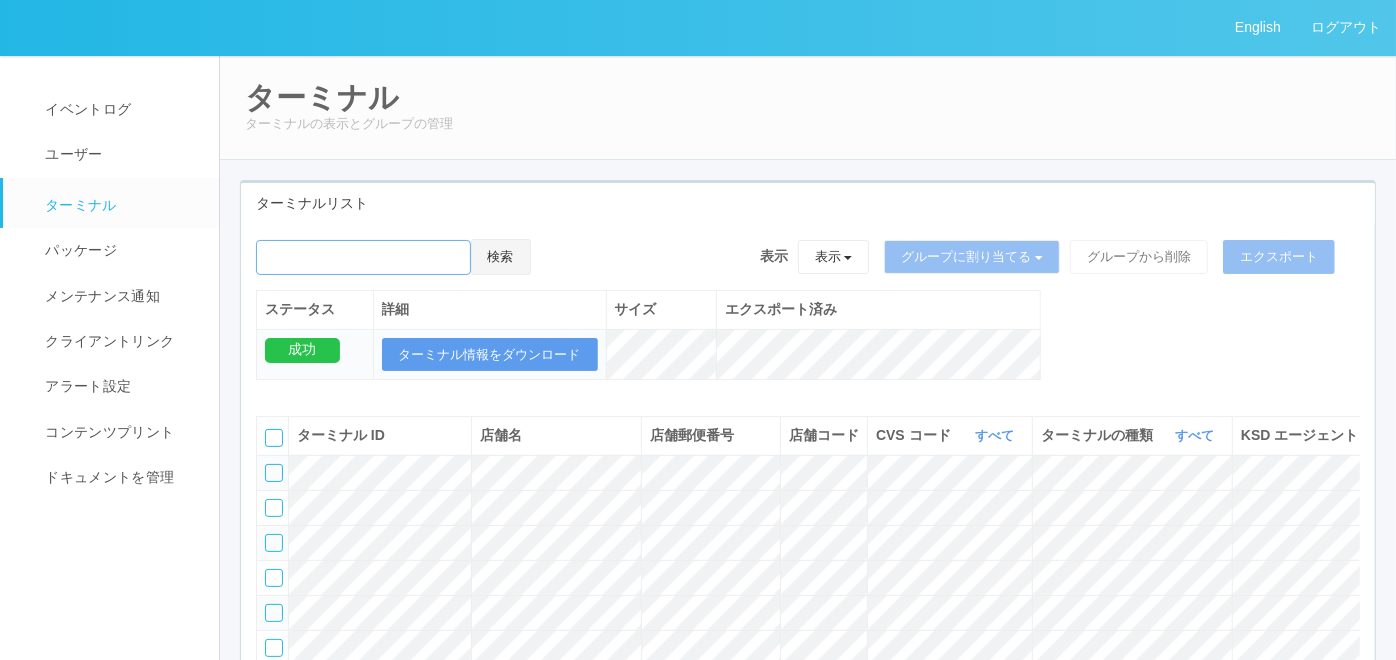 paste on "真駒内" 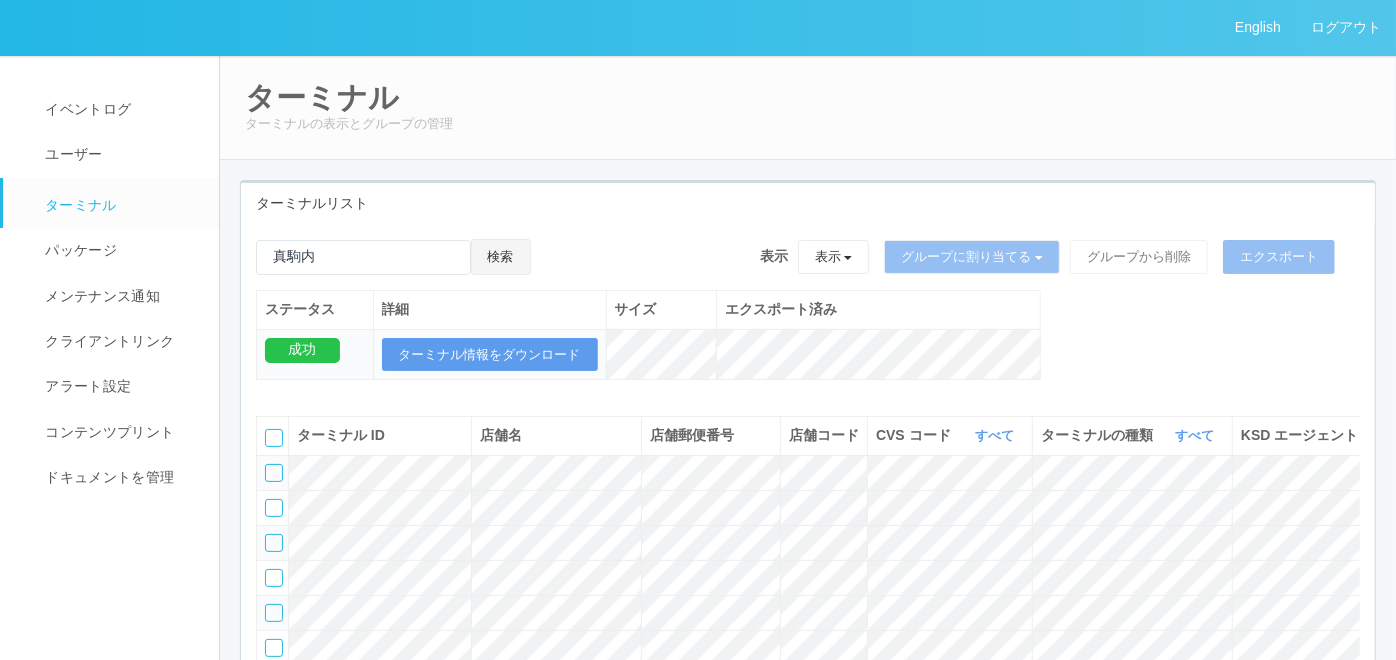 click on "検索" at bounding box center (501, 257) 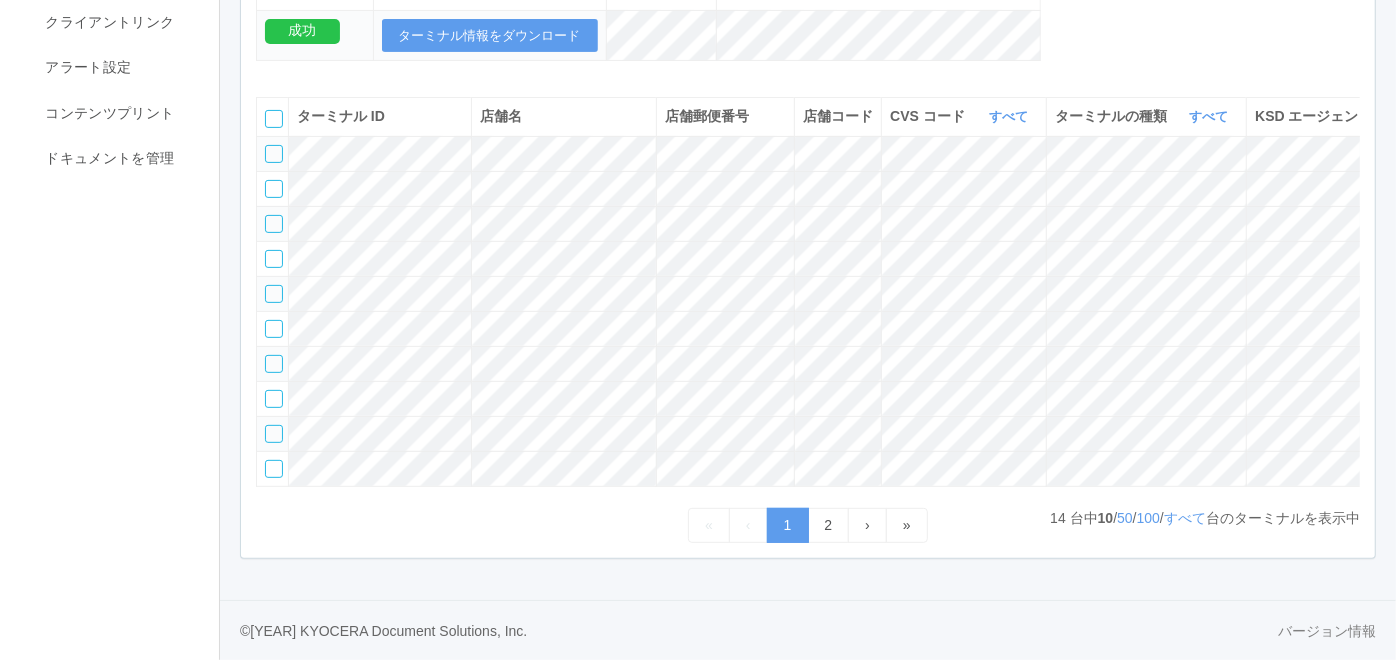 scroll, scrollTop: 444, scrollLeft: 0, axis: vertical 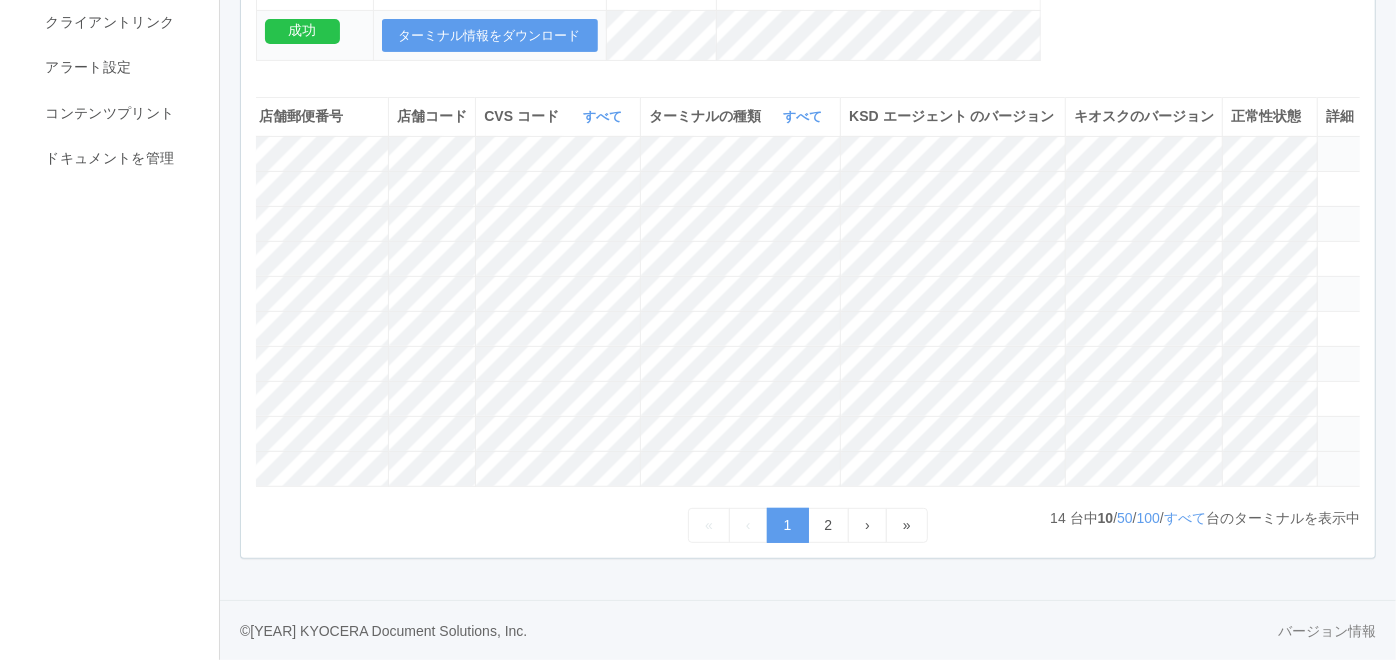 click at bounding box center [1326, 460] 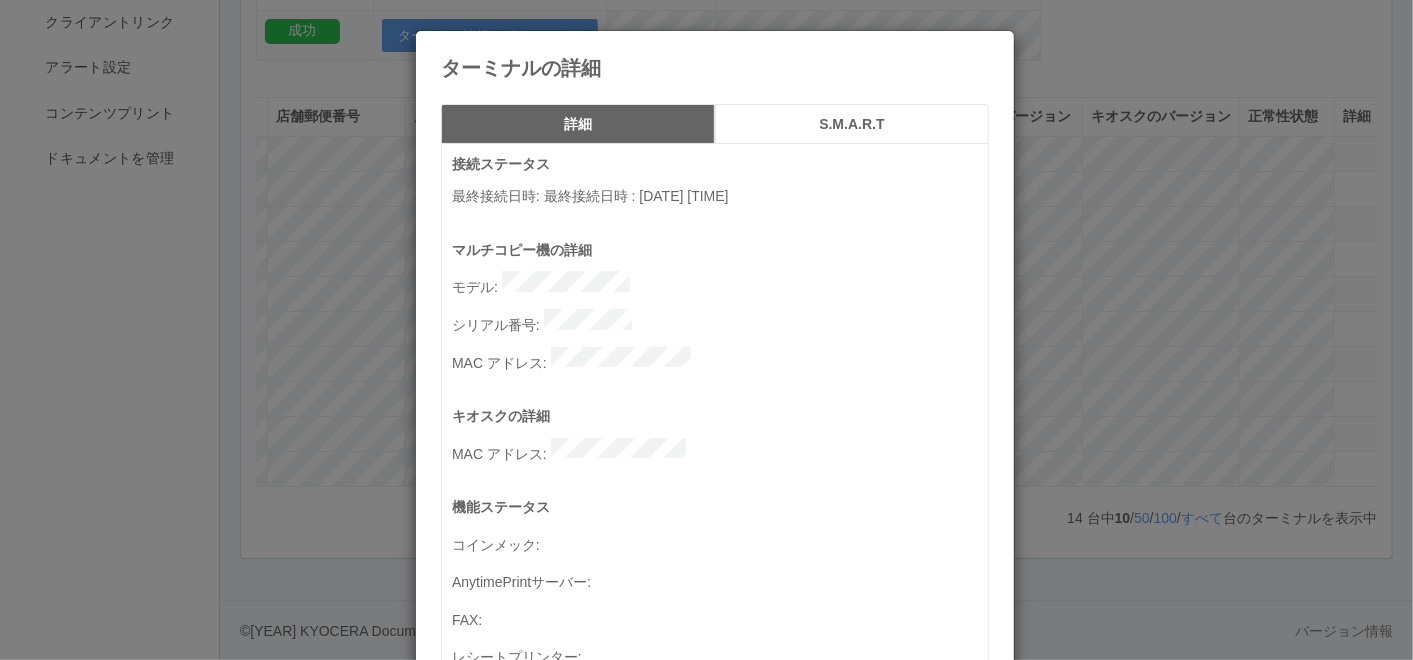 click at bounding box center (989, 46) 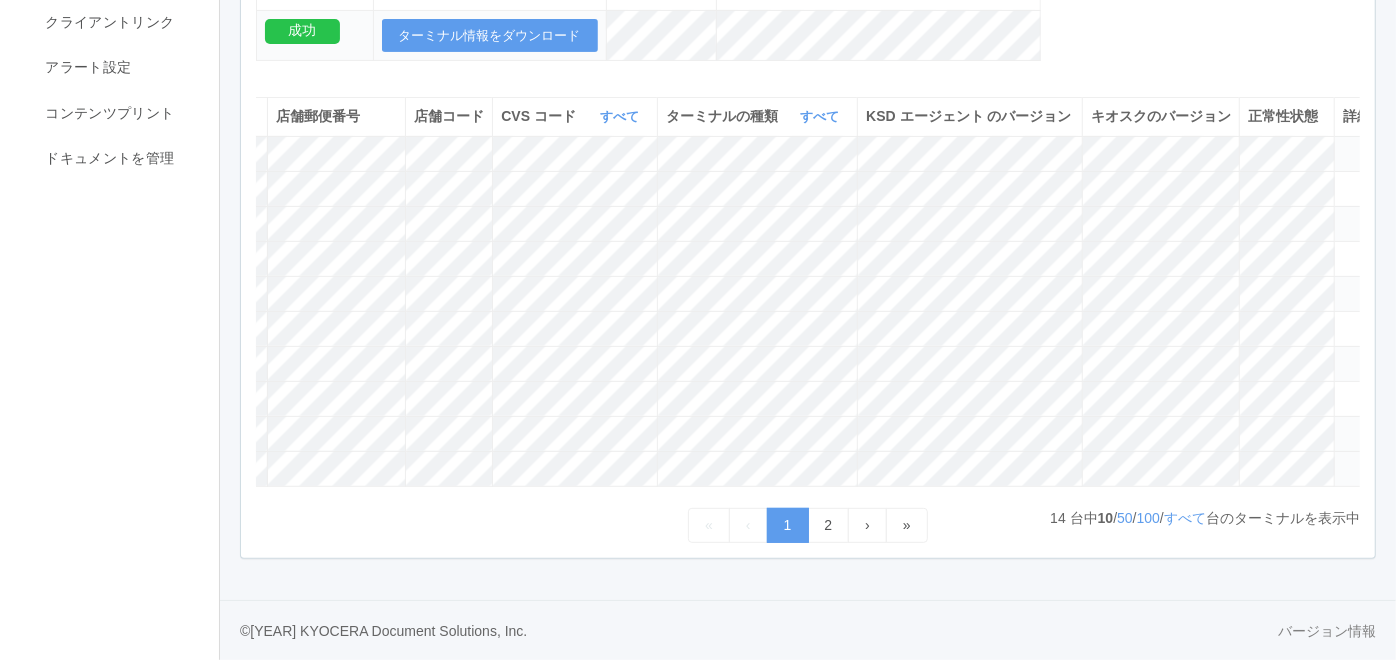 click at bounding box center (1343, 460) 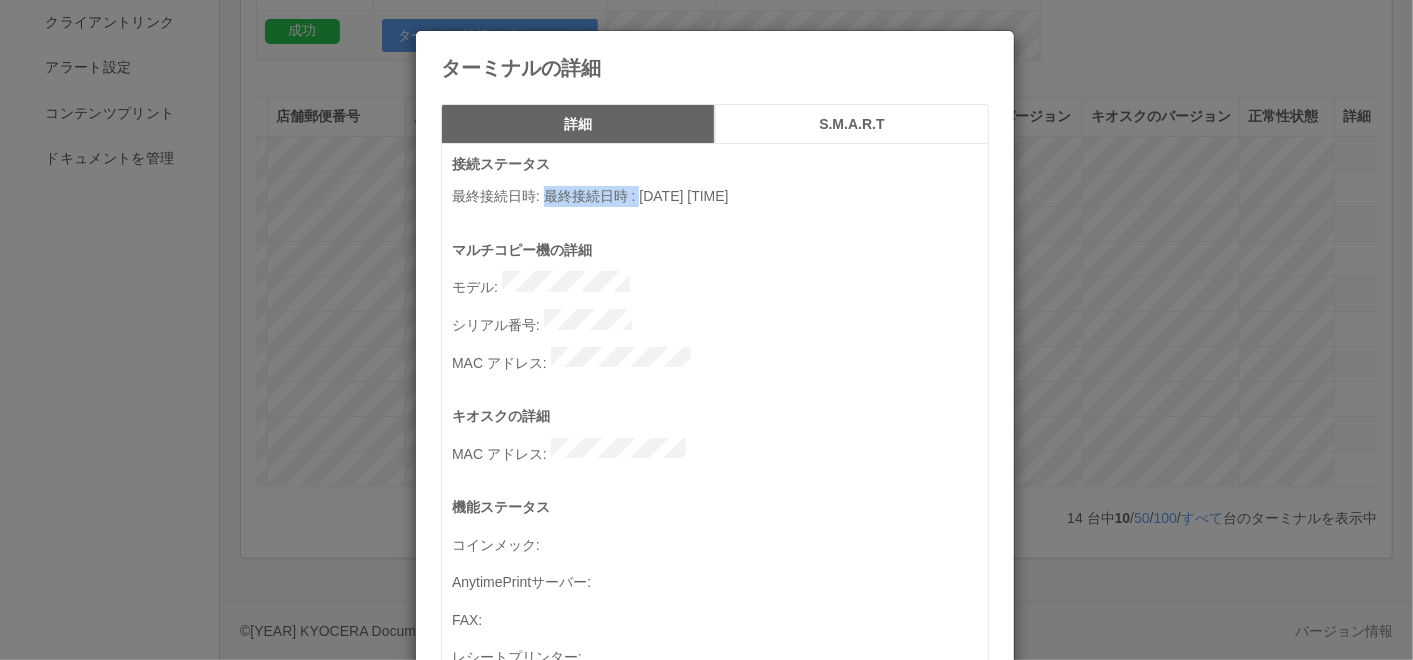 drag, startPoint x: 535, startPoint y: 200, endPoint x: 618, endPoint y: 200, distance: 83 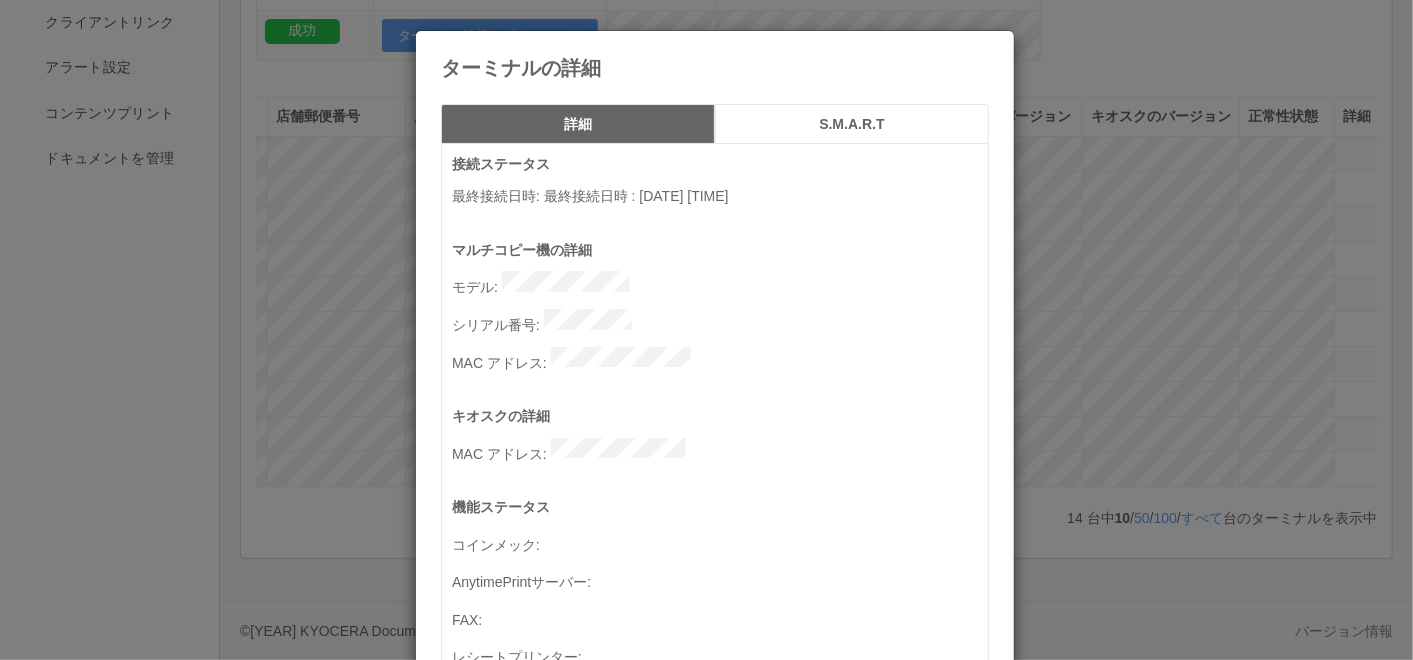 click at bounding box center (989, 46) 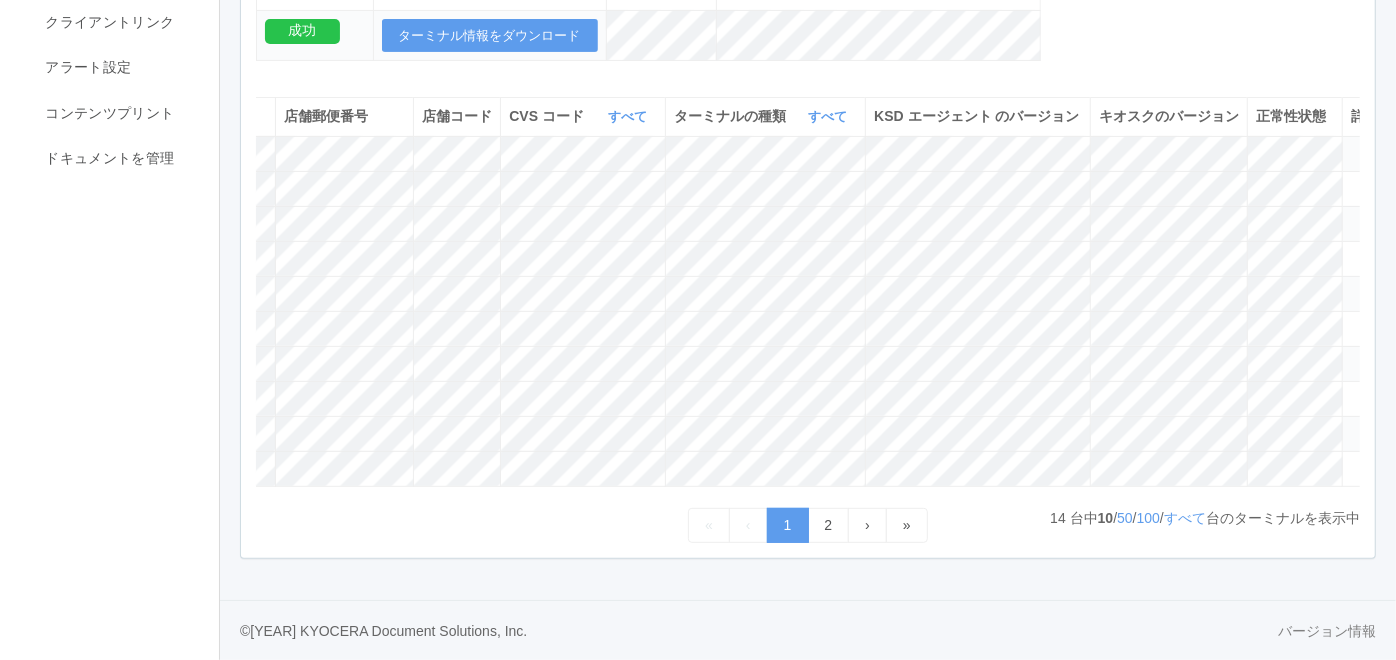 scroll, scrollTop: 0, scrollLeft: 387, axis: horizontal 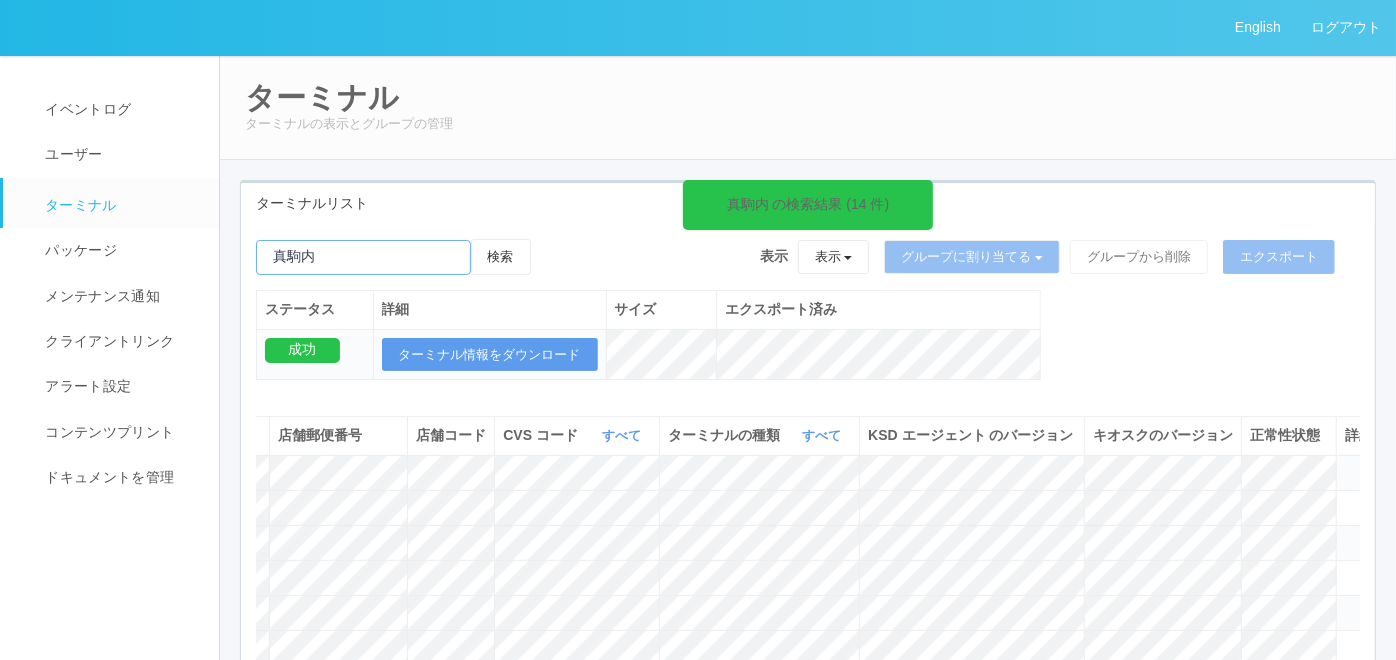 drag, startPoint x: 346, startPoint y: 266, endPoint x: 245, endPoint y: 263, distance: 101.04455 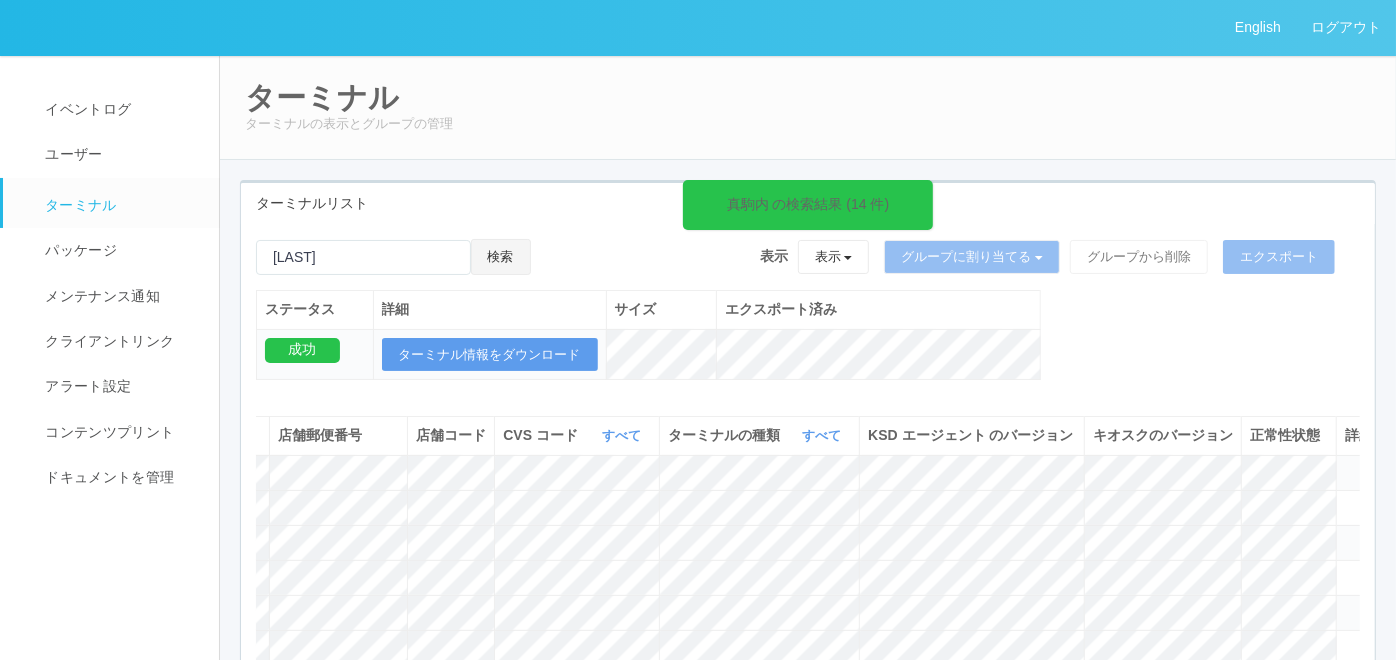 click on "検索" at bounding box center [501, 257] 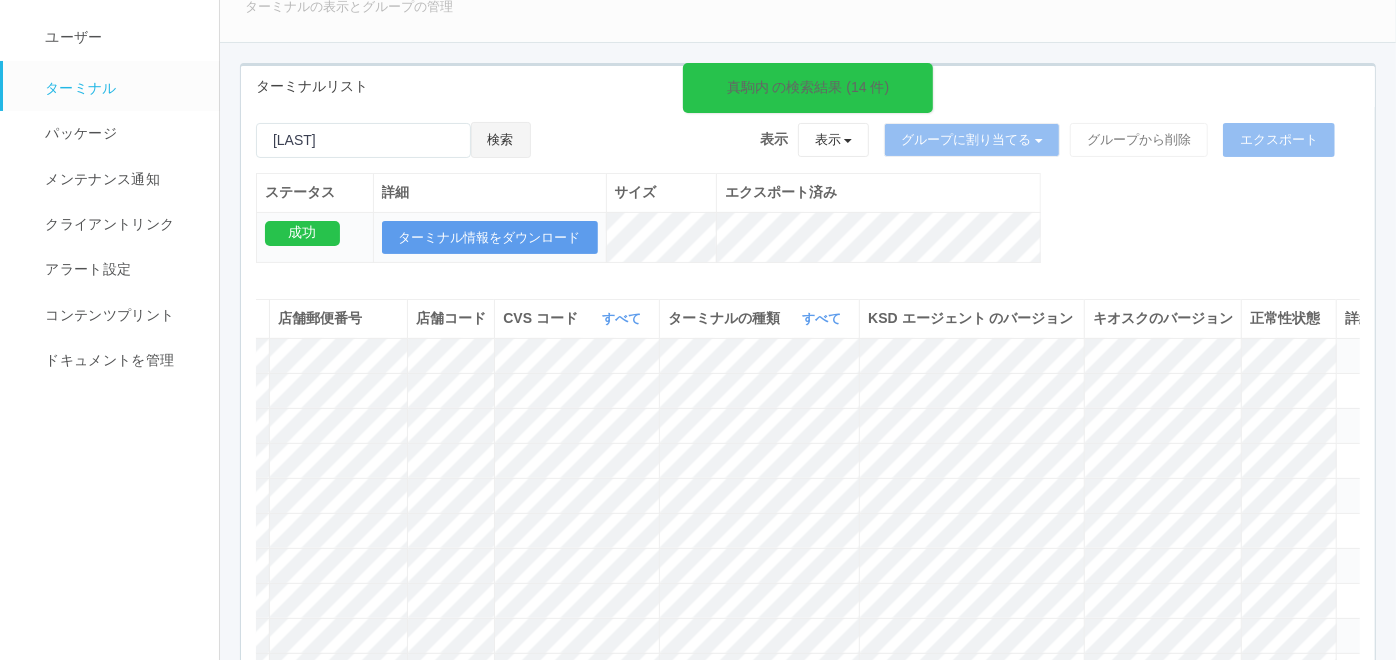 scroll, scrollTop: 333, scrollLeft: 0, axis: vertical 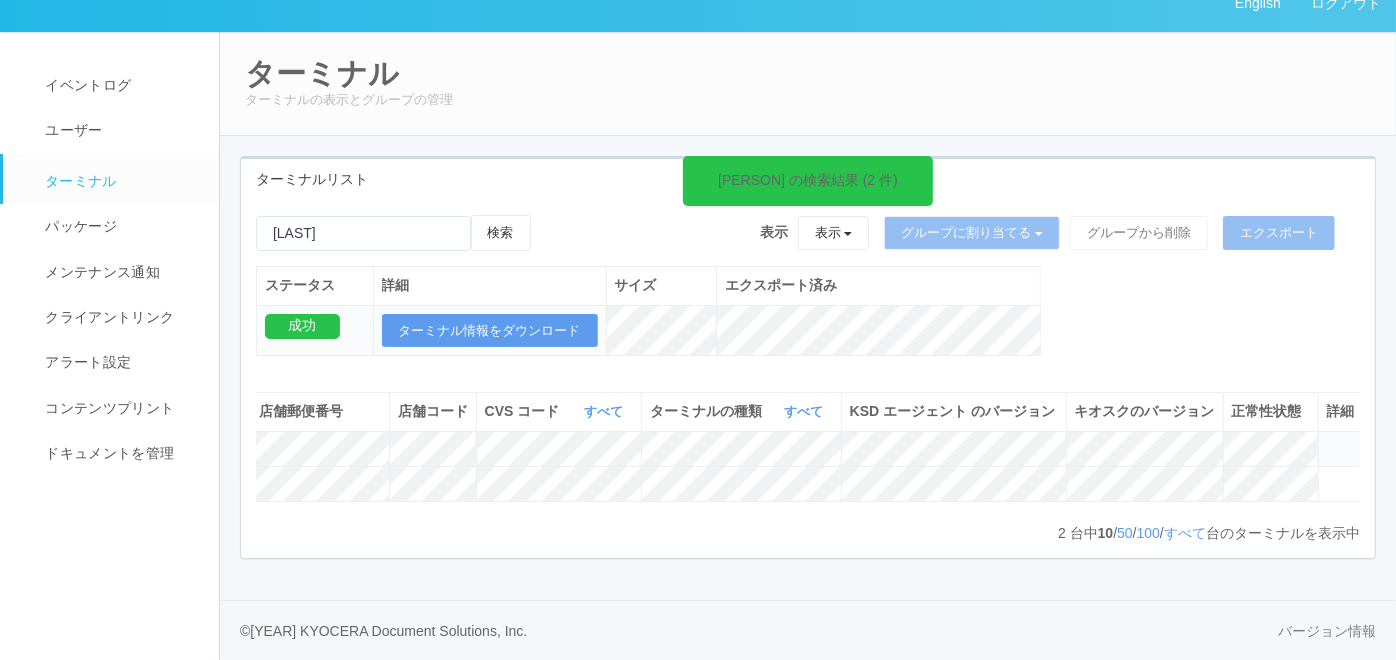 click at bounding box center [1327, 440] 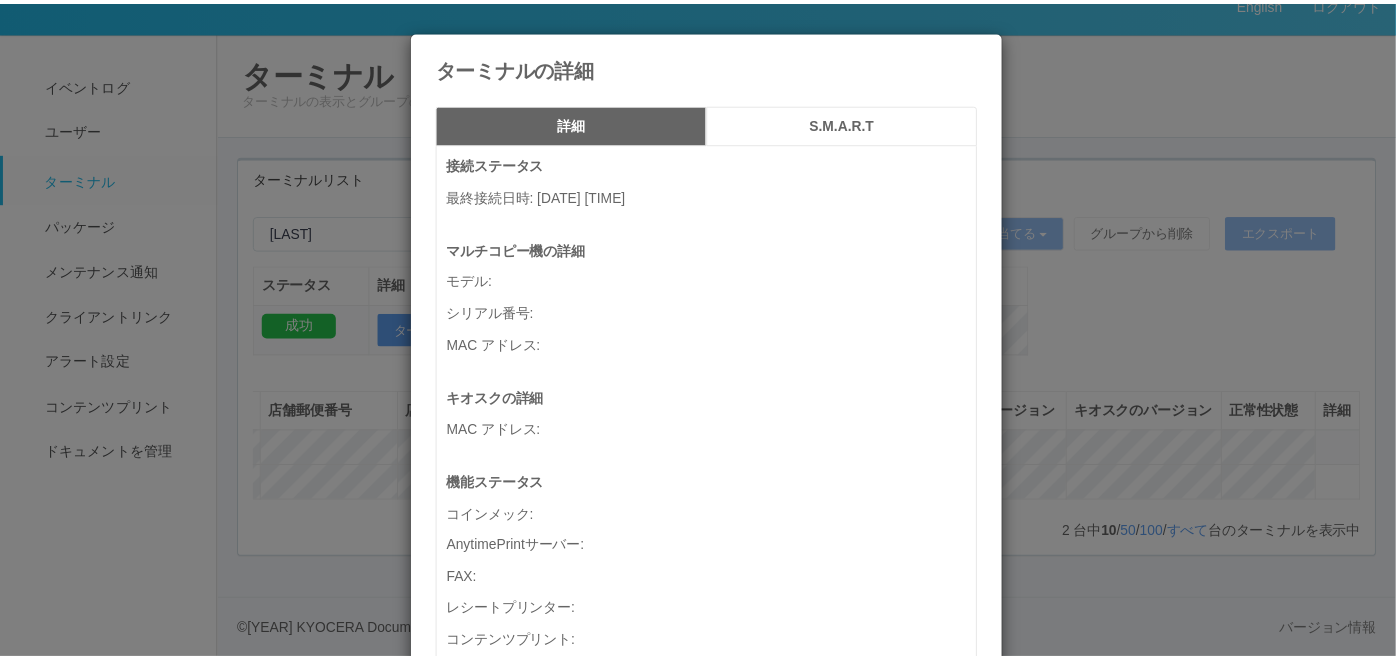 scroll, scrollTop: 0, scrollLeft: 357, axis: horizontal 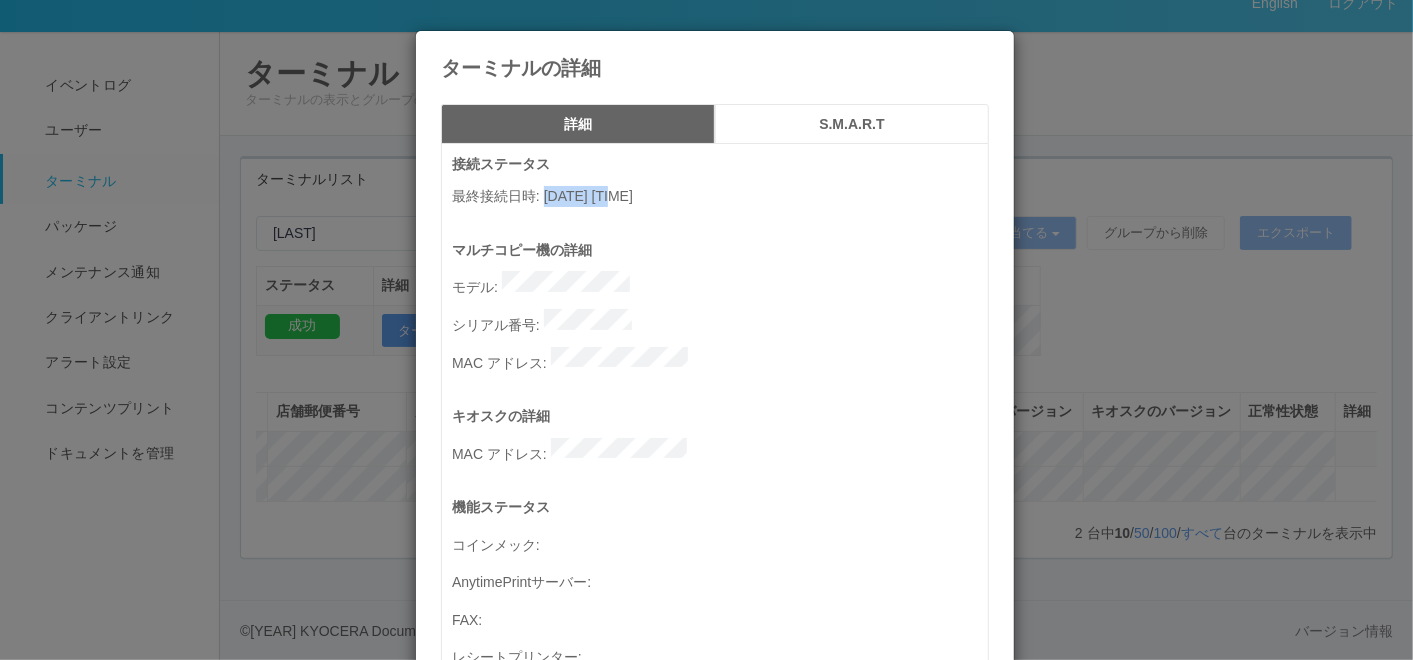drag, startPoint x: 536, startPoint y: 188, endPoint x: 617, endPoint y: 200, distance: 81.88406 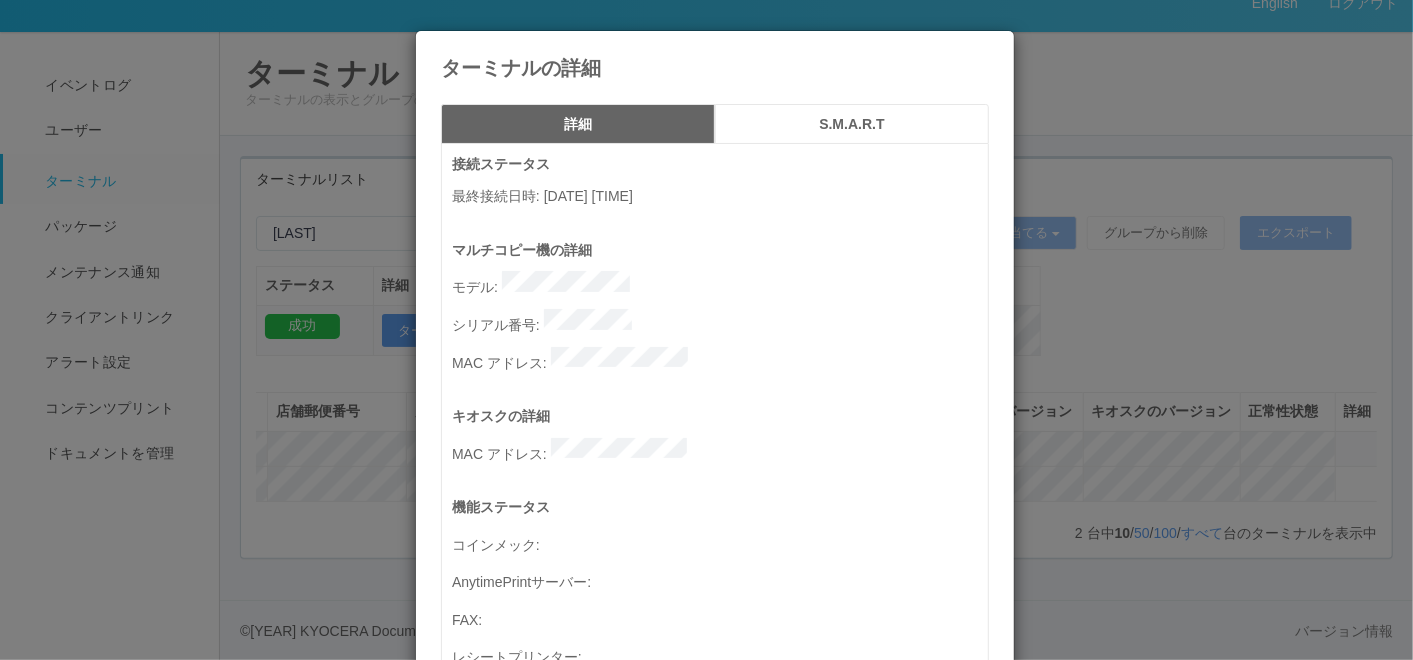click on "ターミナルの詳細" at bounding box center [715, 55] 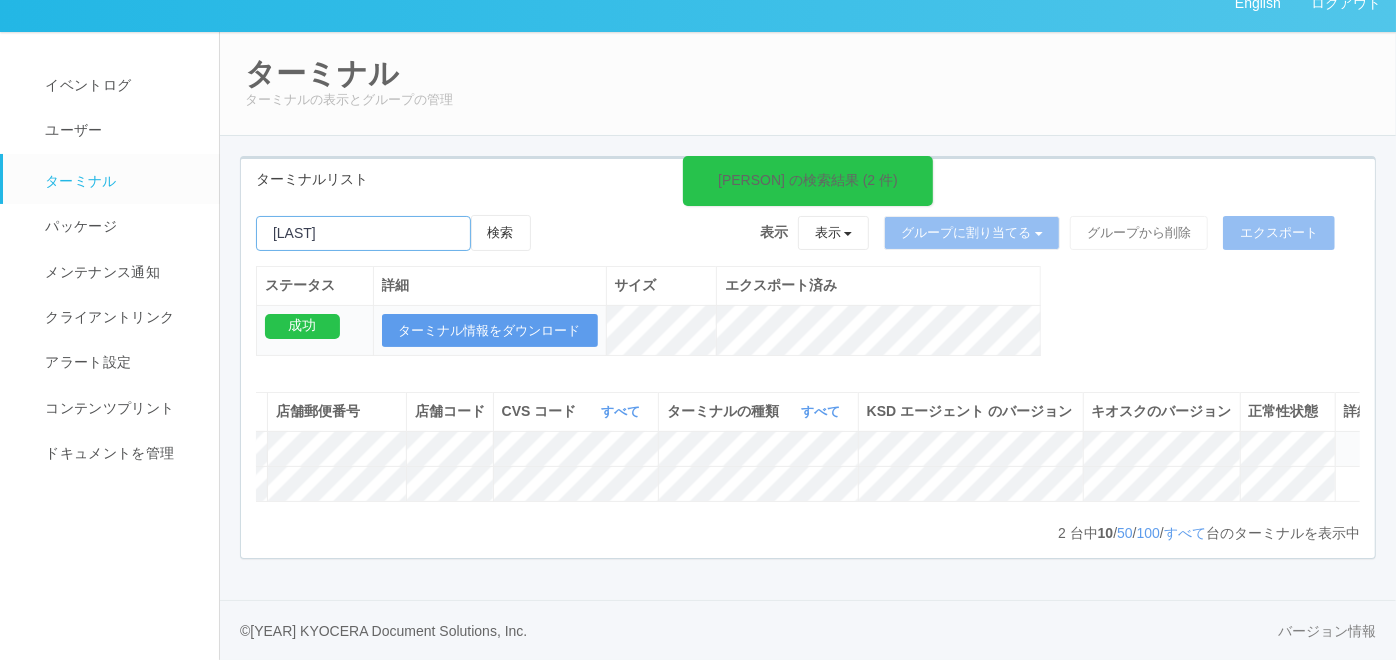 drag, startPoint x: 425, startPoint y: 177, endPoint x: 46, endPoint y: 134, distance: 381.43152 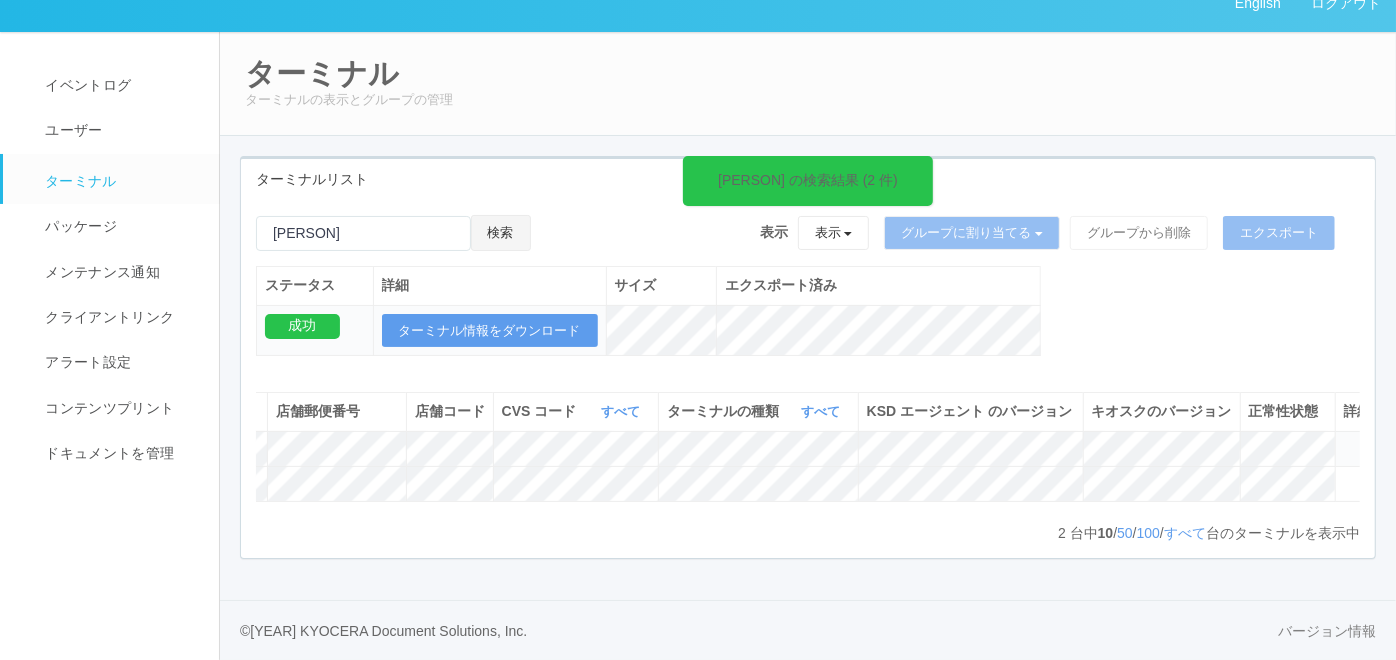 click on "検索" at bounding box center (501, 233) 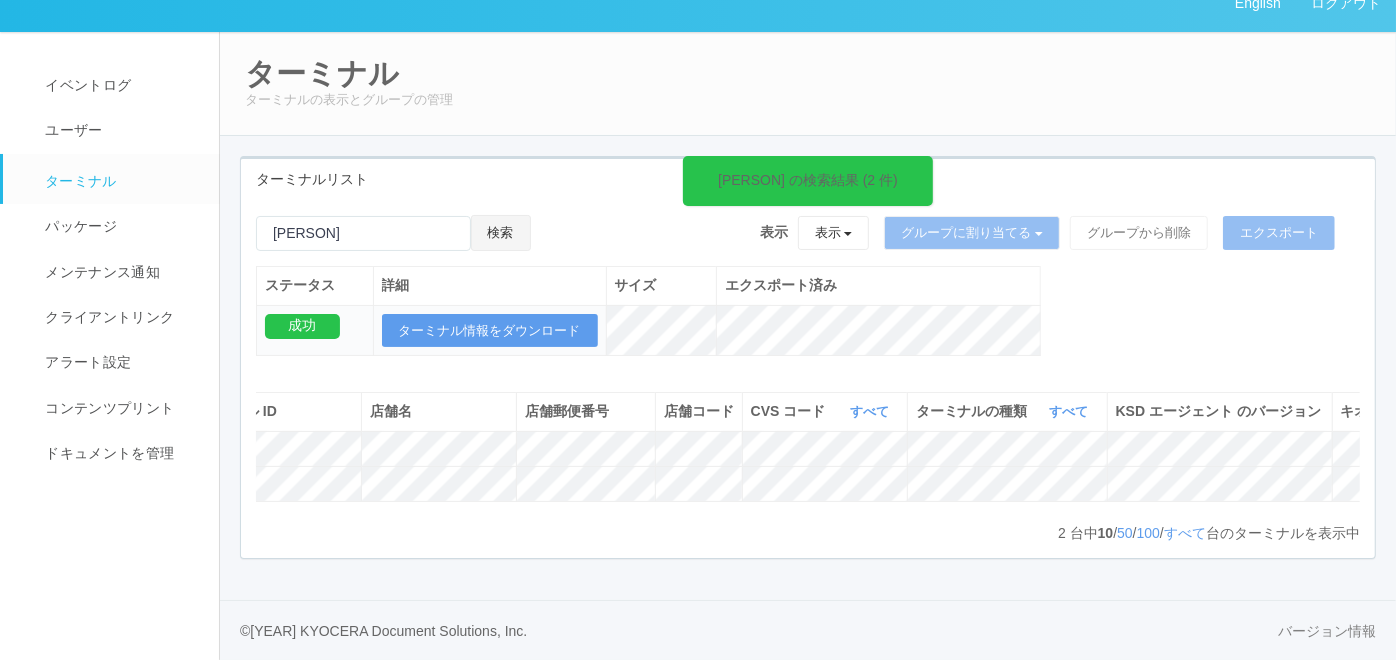 scroll, scrollTop: 0, scrollLeft: 0, axis: both 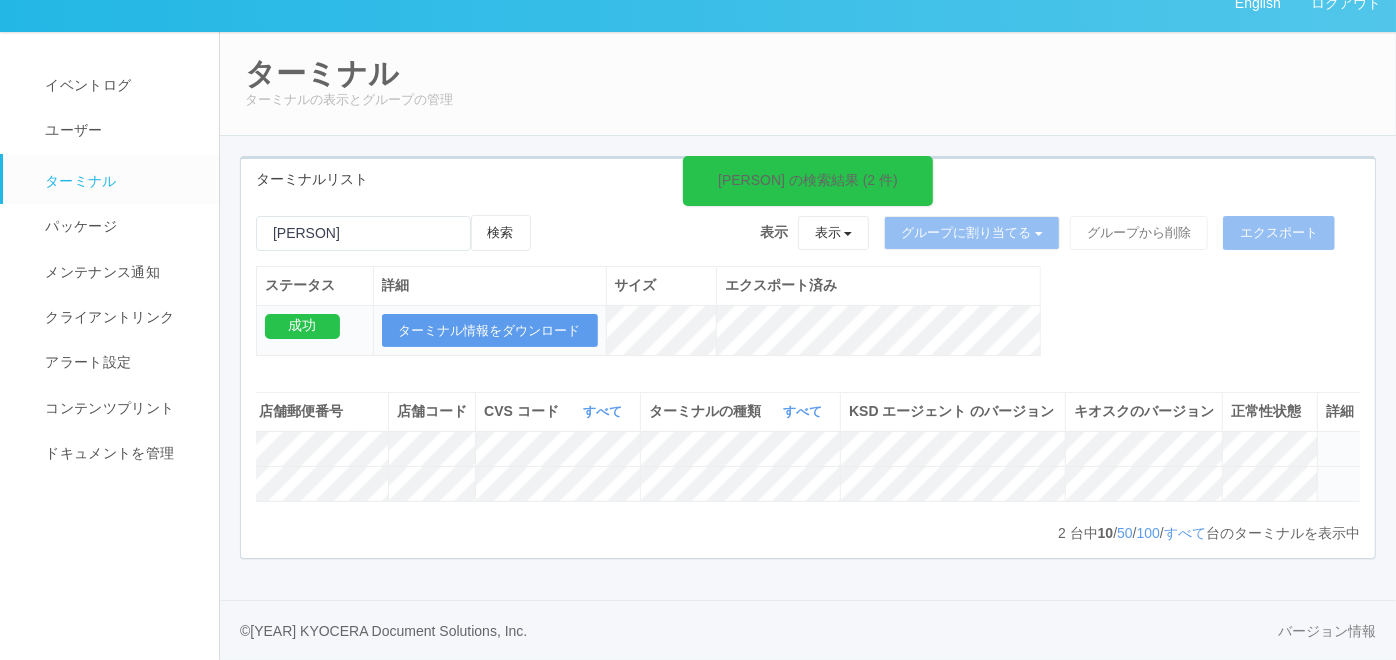 click at bounding box center (1326, 475) 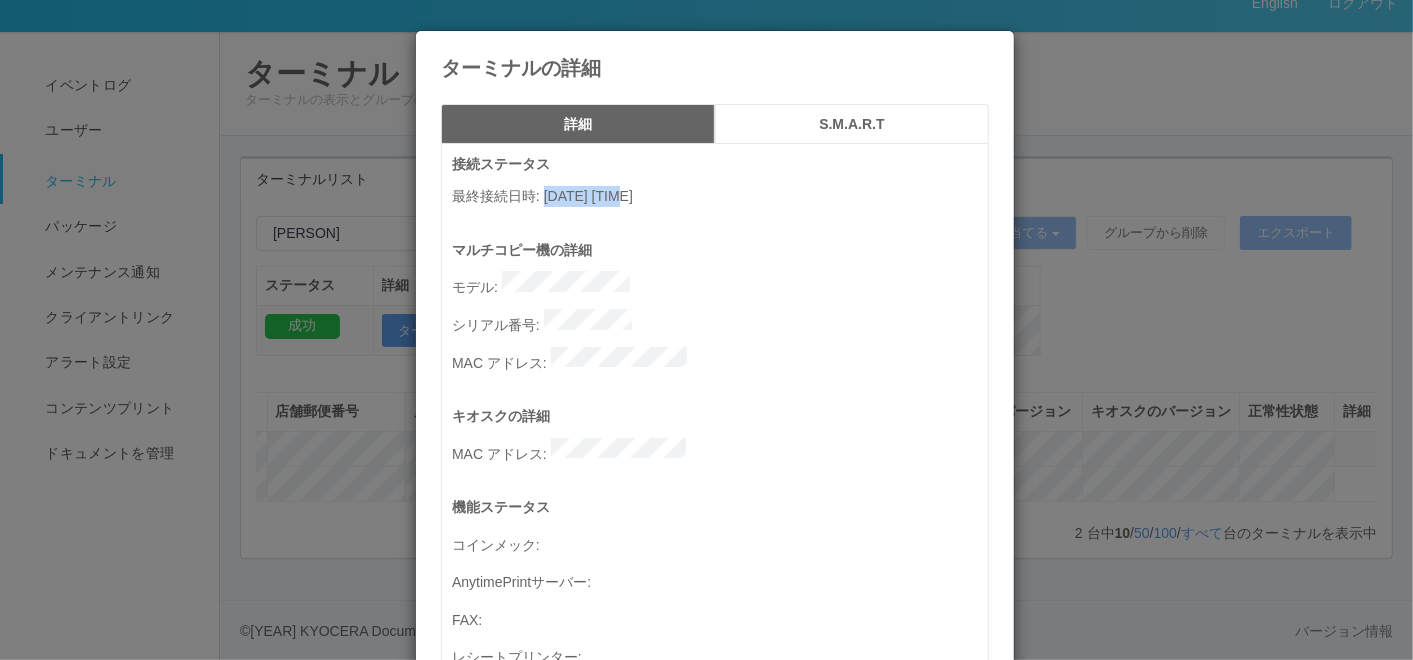 drag, startPoint x: 539, startPoint y: 195, endPoint x: 624, endPoint y: 200, distance: 85.146935 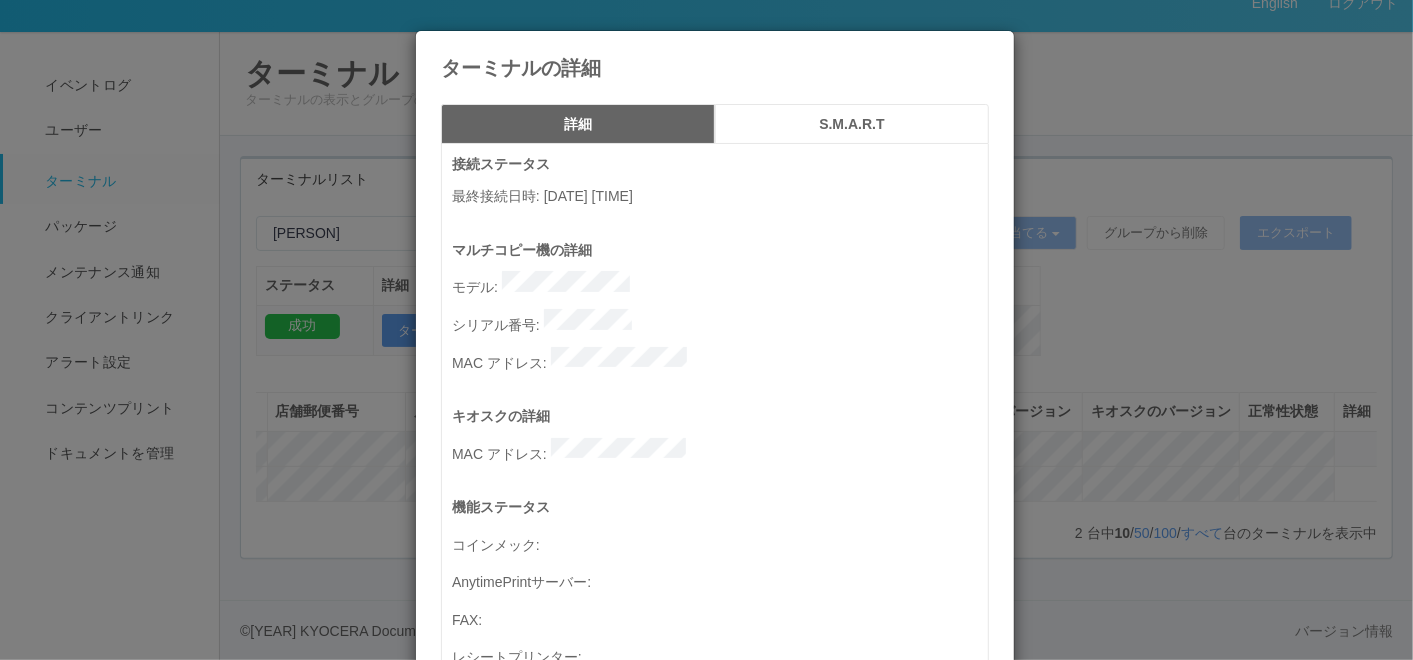 drag, startPoint x: 624, startPoint y: 200, endPoint x: 591, endPoint y: 257, distance: 65.863495 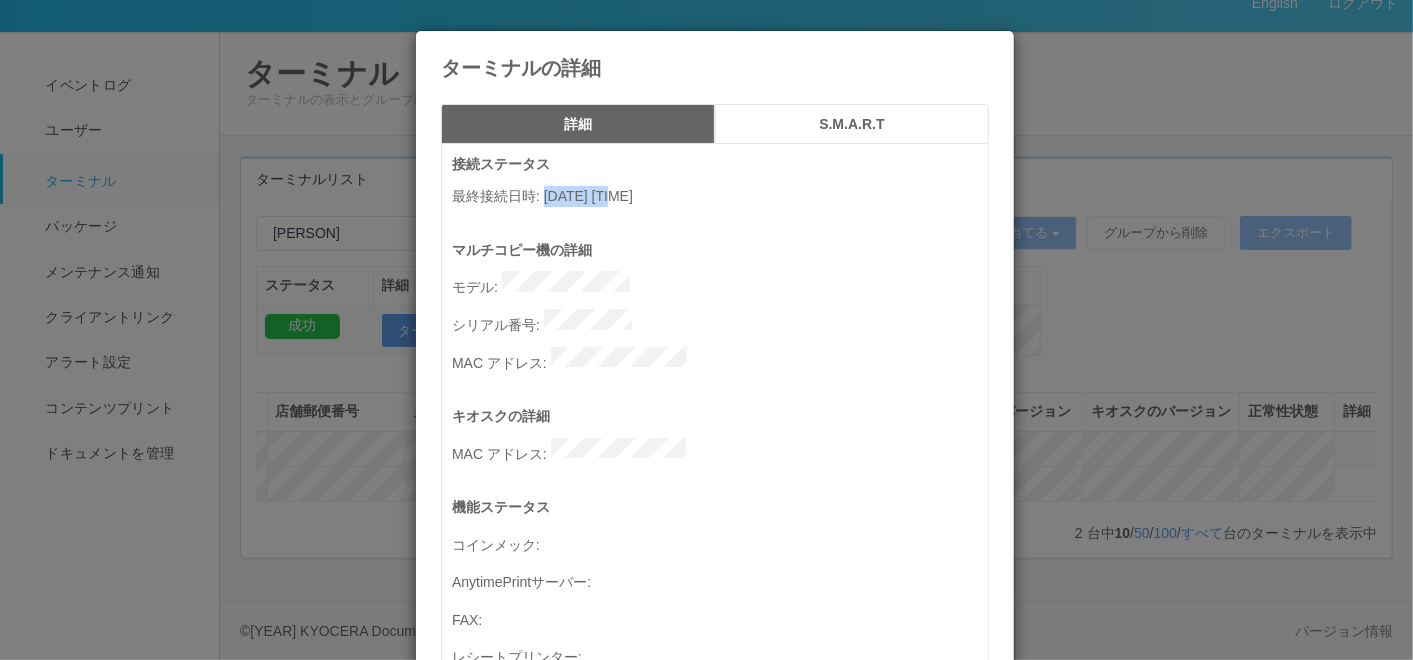 drag, startPoint x: 537, startPoint y: 192, endPoint x: 620, endPoint y: 192, distance: 83 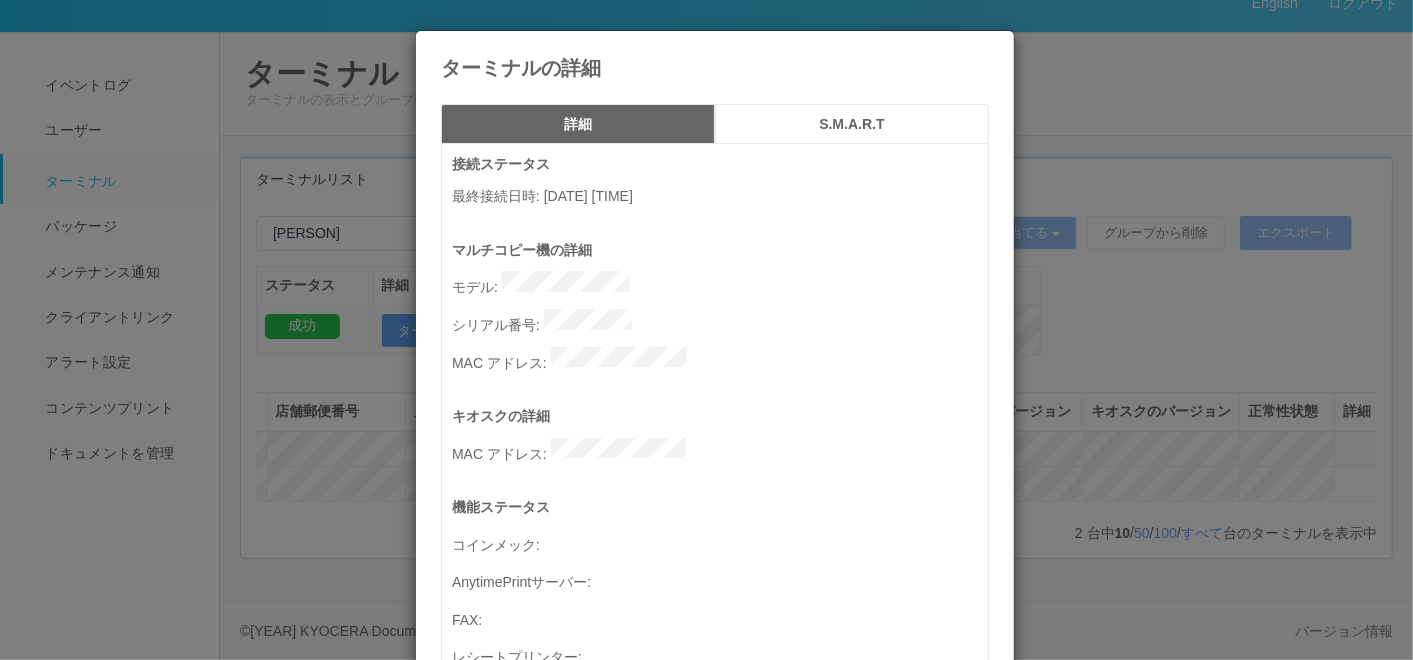 click at bounding box center (989, 46) 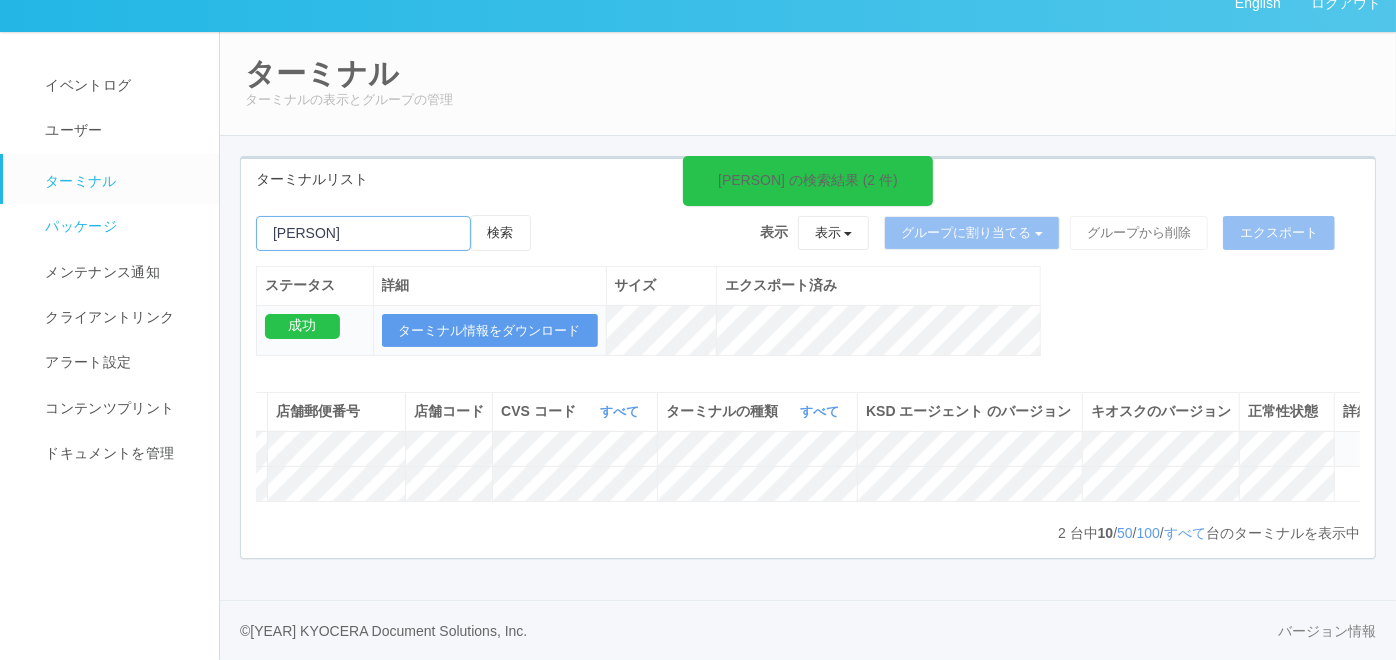 drag, startPoint x: 366, startPoint y: 179, endPoint x: 211, endPoint y: 164, distance: 155.72412 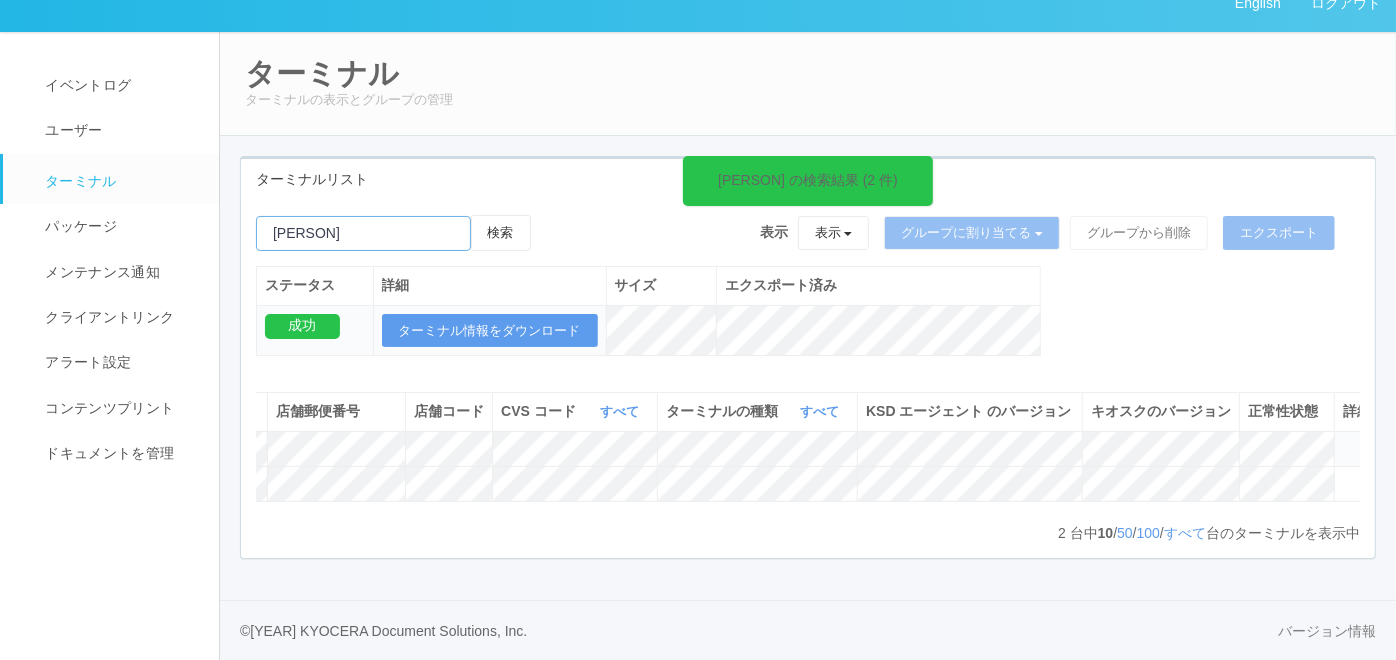 paste on "新港中央" 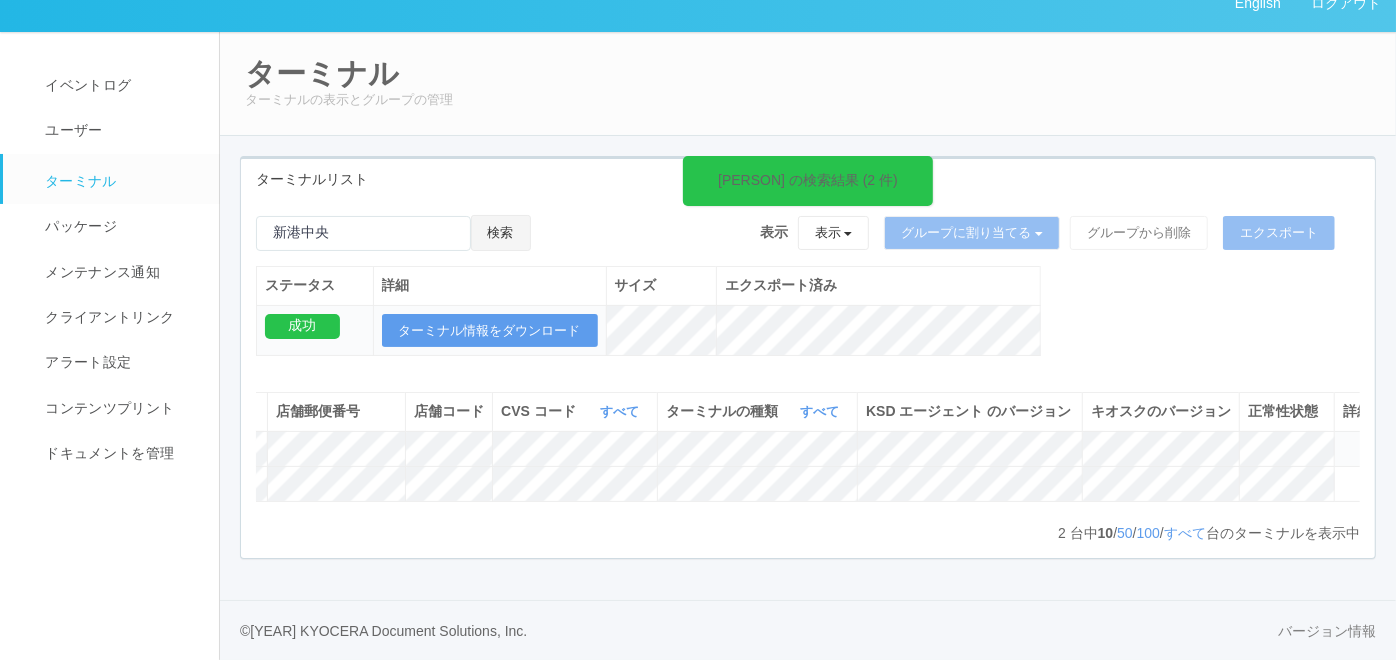 click on "検索" at bounding box center [501, 233] 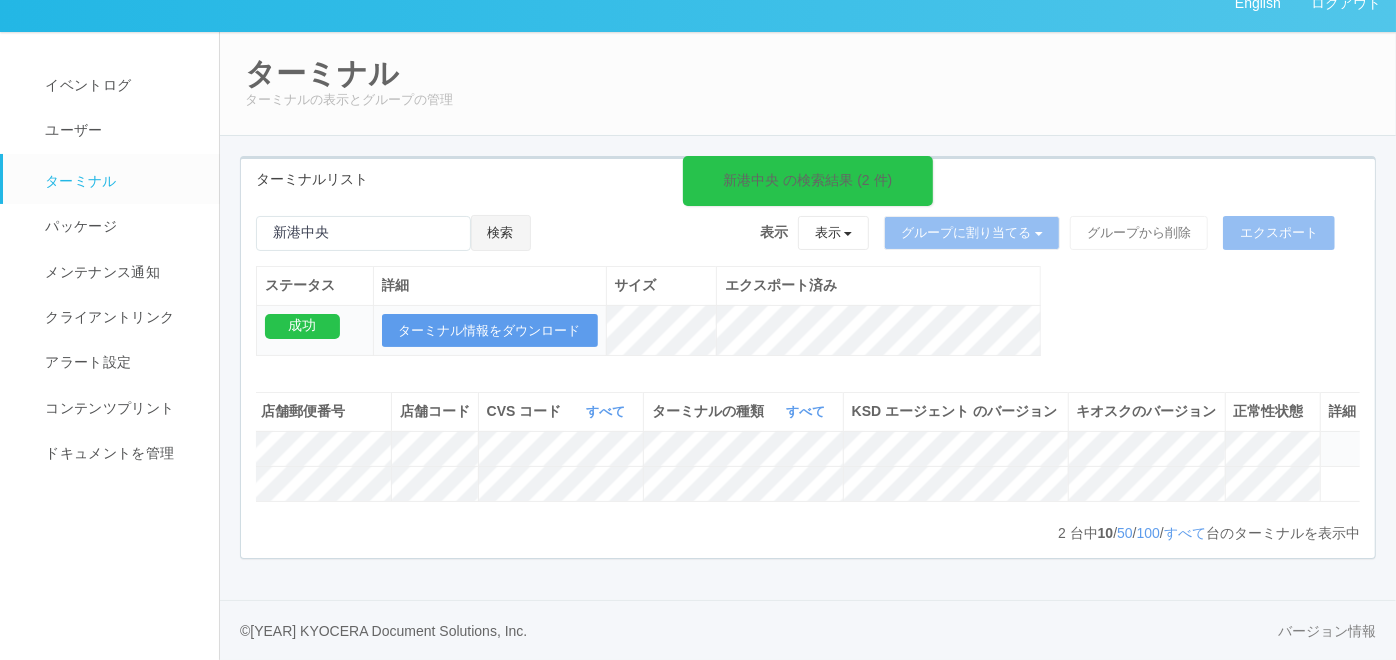 scroll, scrollTop: 0, scrollLeft: 374, axis: horizontal 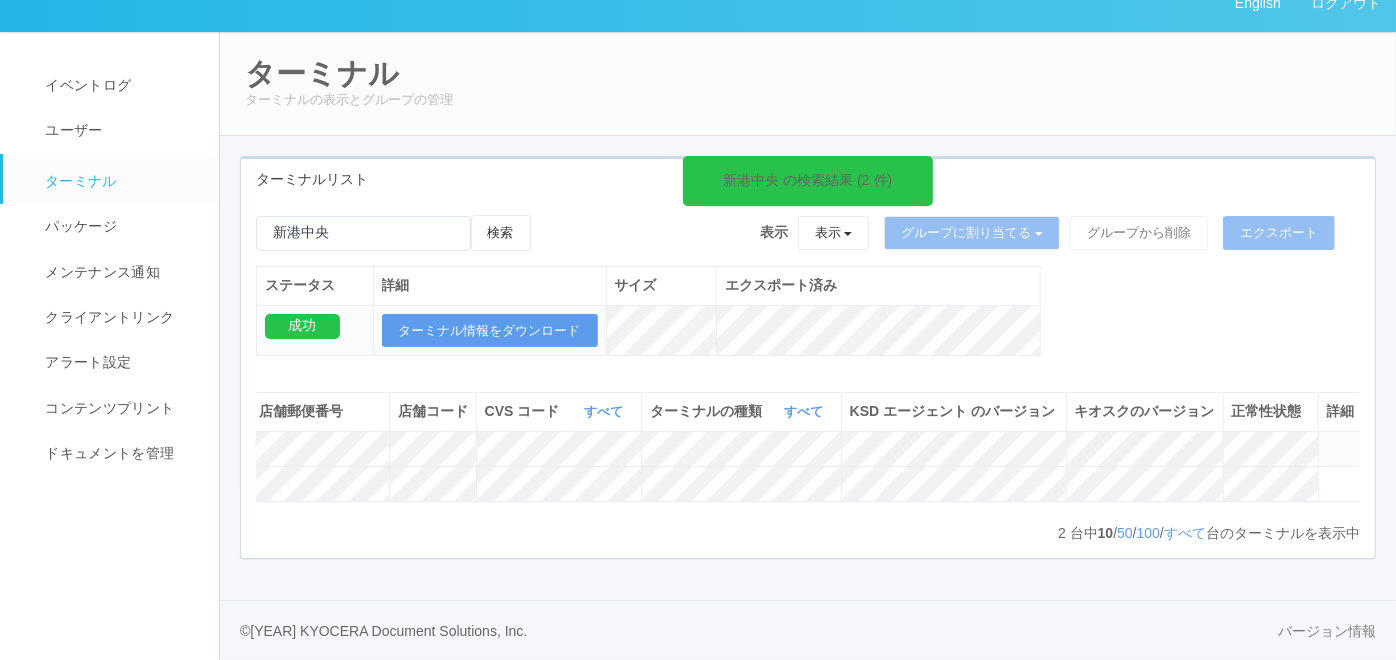 click at bounding box center [1327, 440] 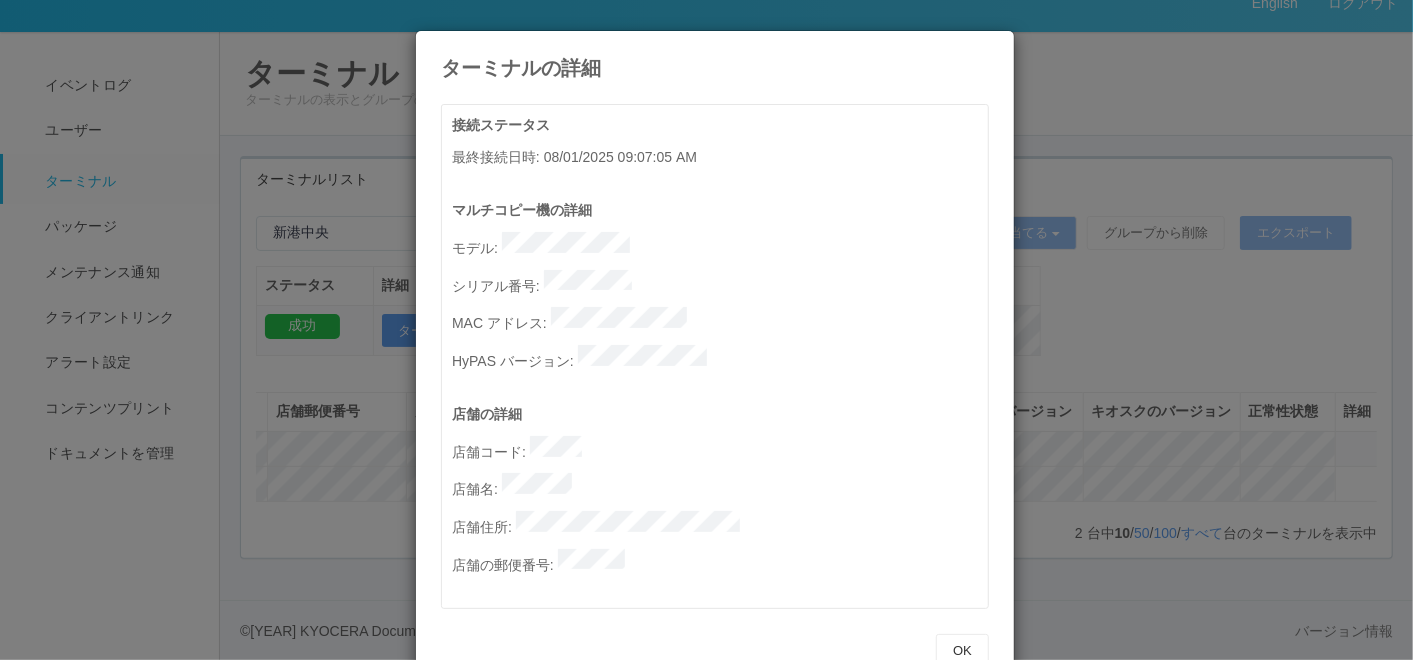 click at bounding box center (989, 46) 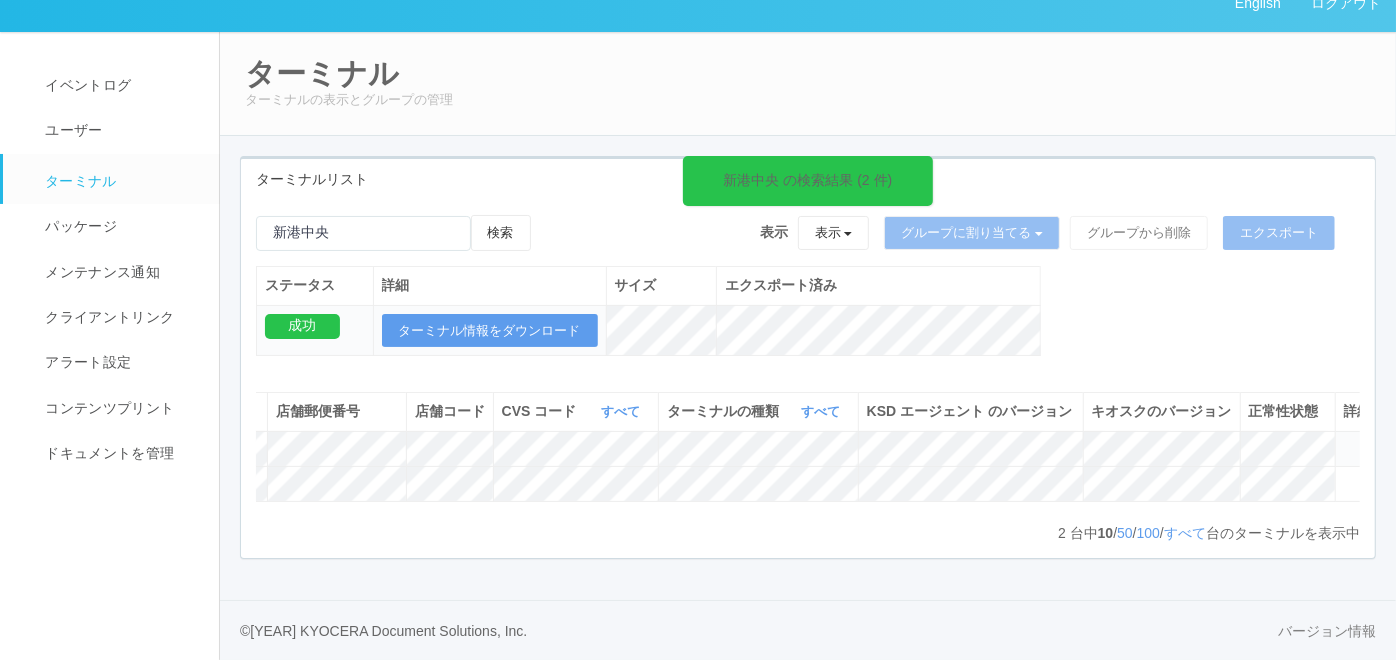 click at bounding box center (1344, 440) 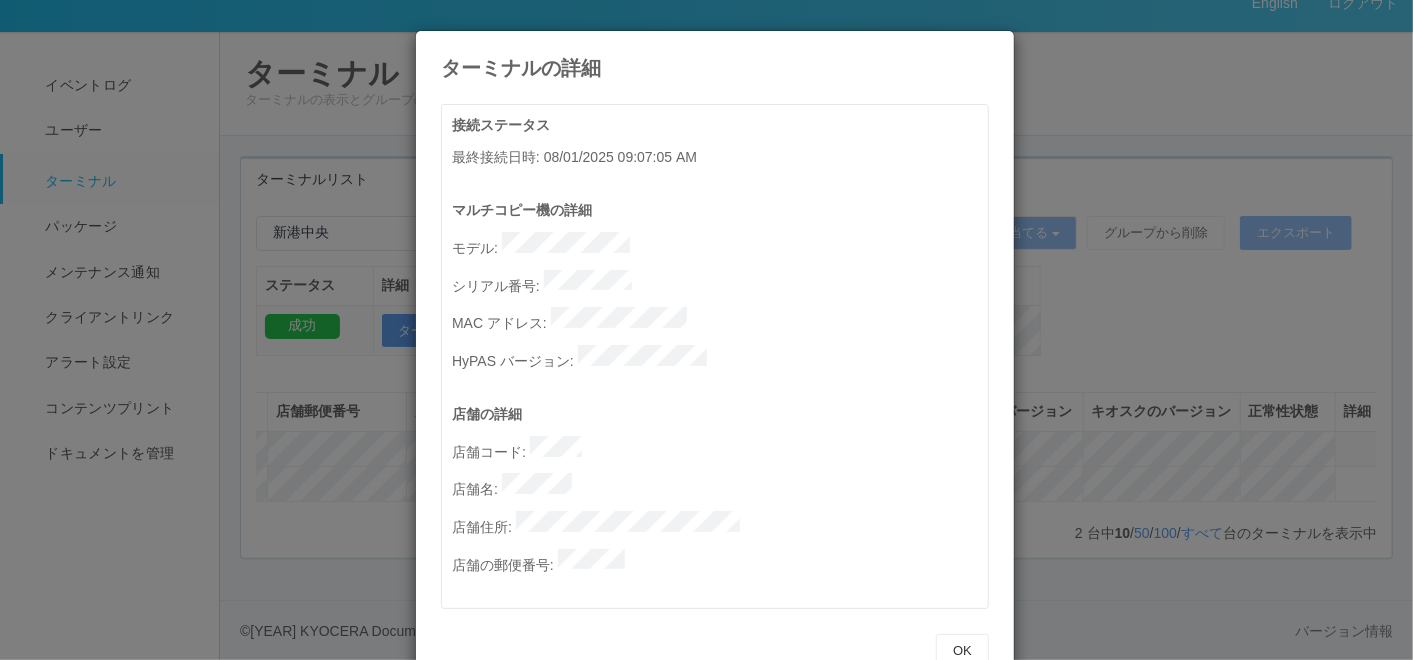 click at bounding box center (989, 46) 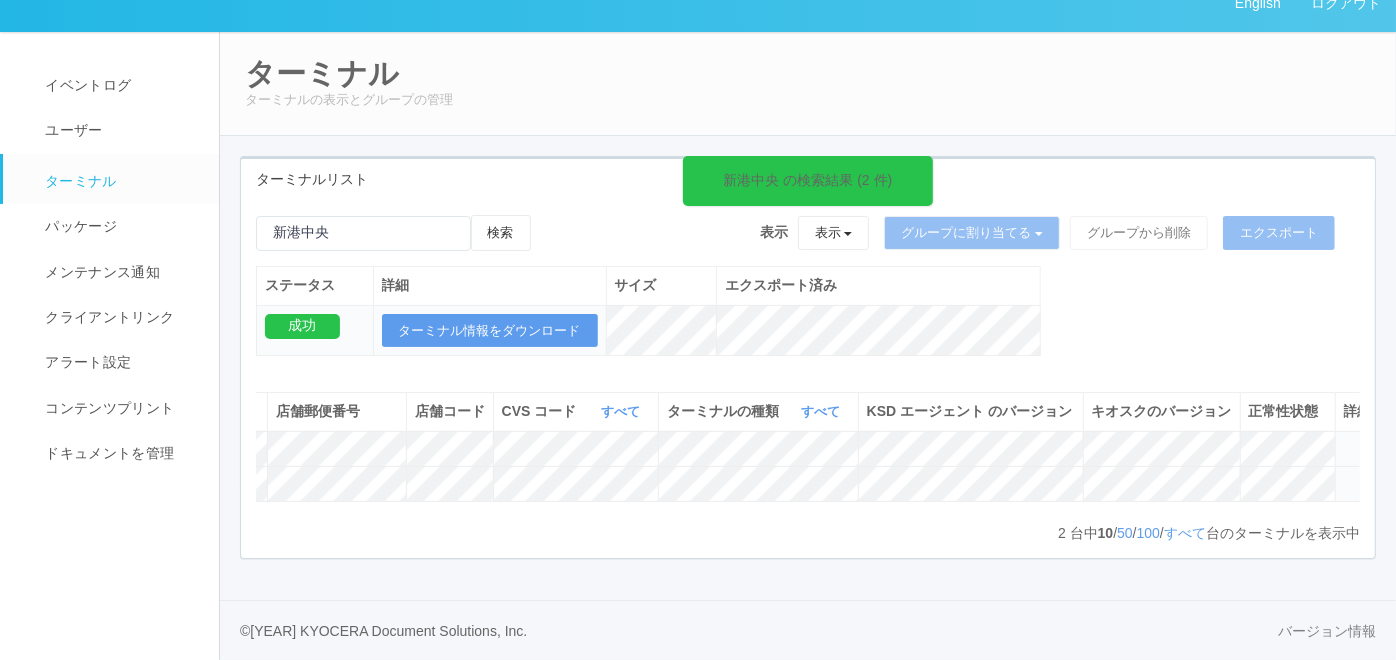 click at bounding box center (1344, 475) 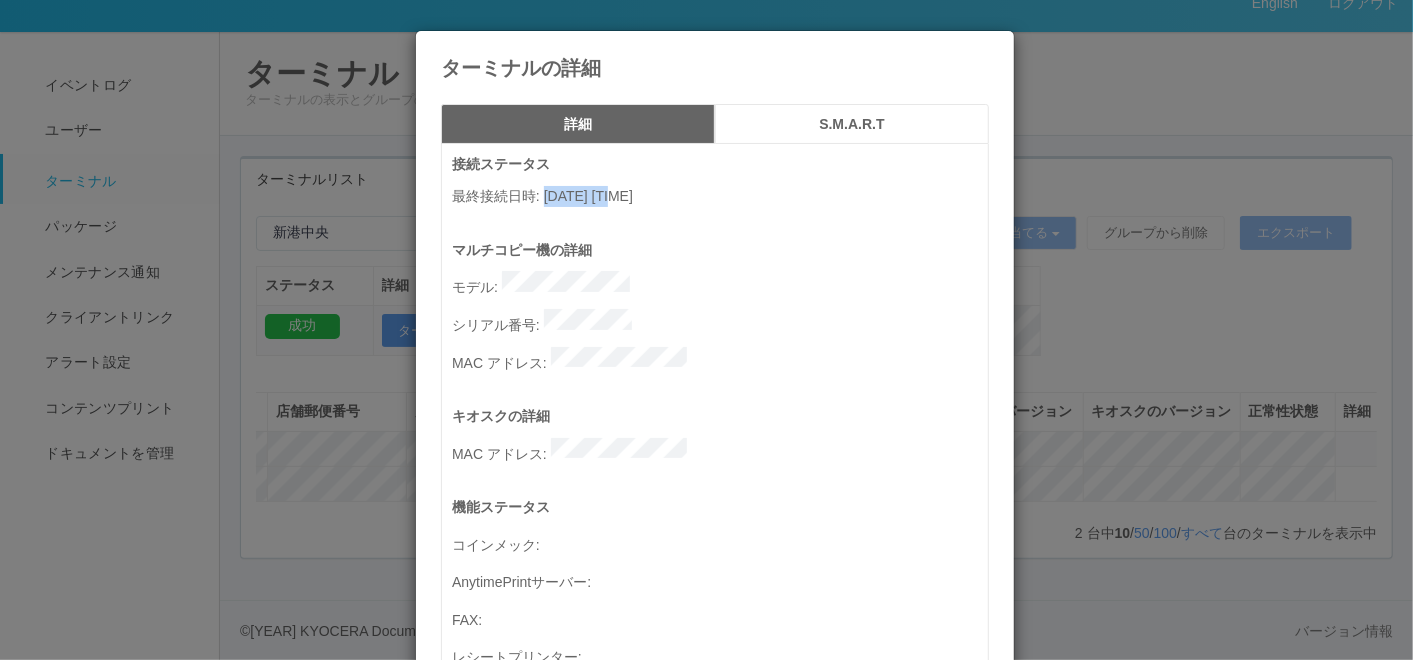 drag, startPoint x: 537, startPoint y: 193, endPoint x: 621, endPoint y: 191, distance: 84.0238 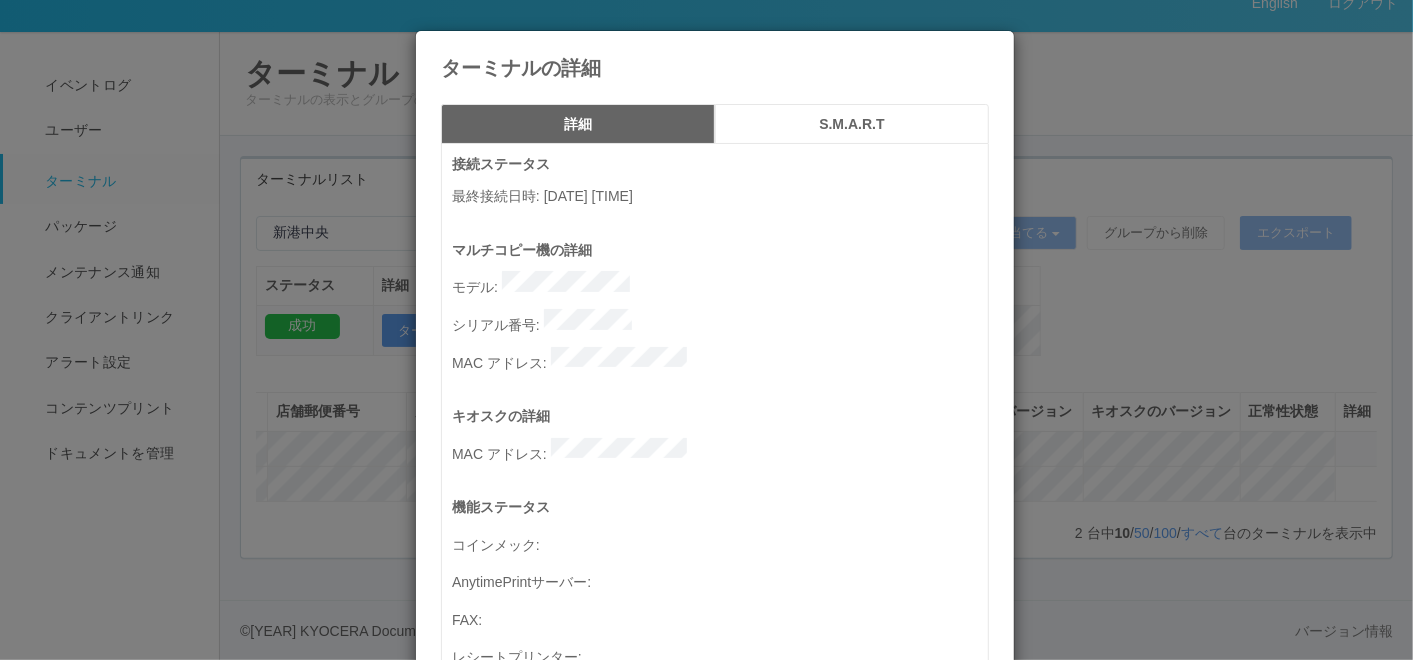 click at bounding box center [989, 46] 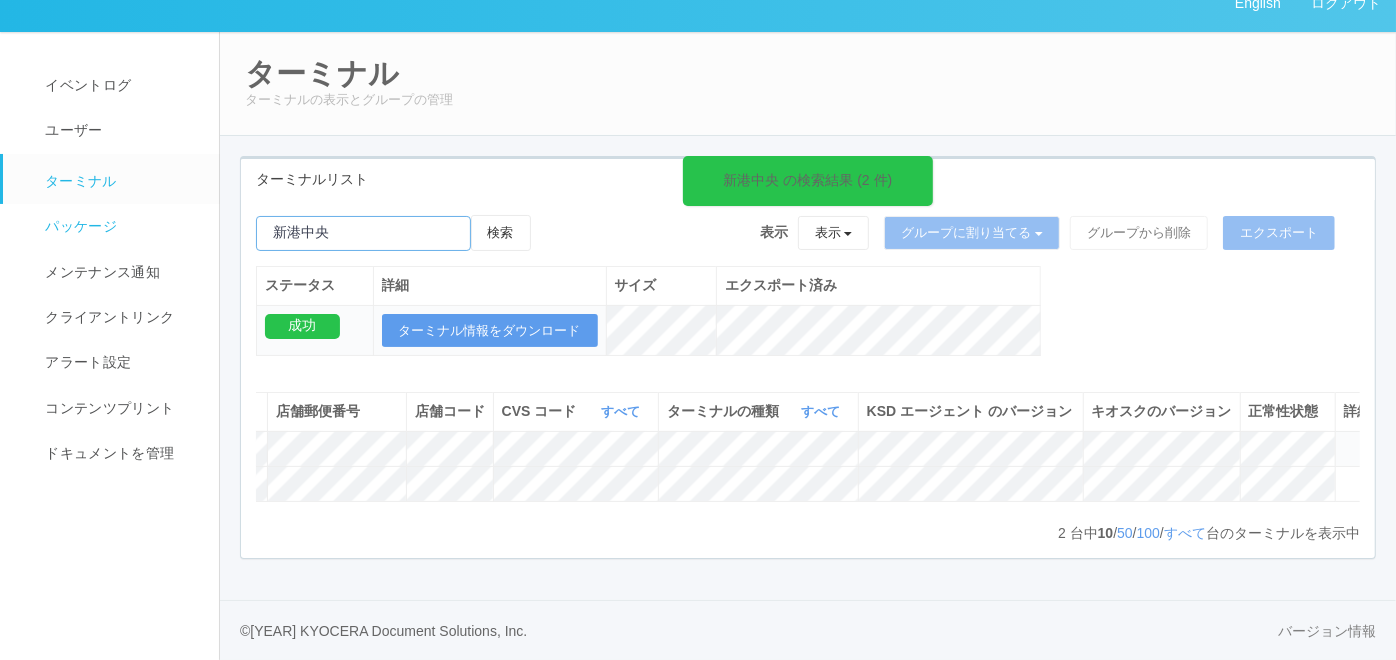 drag, startPoint x: 362, startPoint y: 177, endPoint x: 111, endPoint y: 172, distance: 251.04979 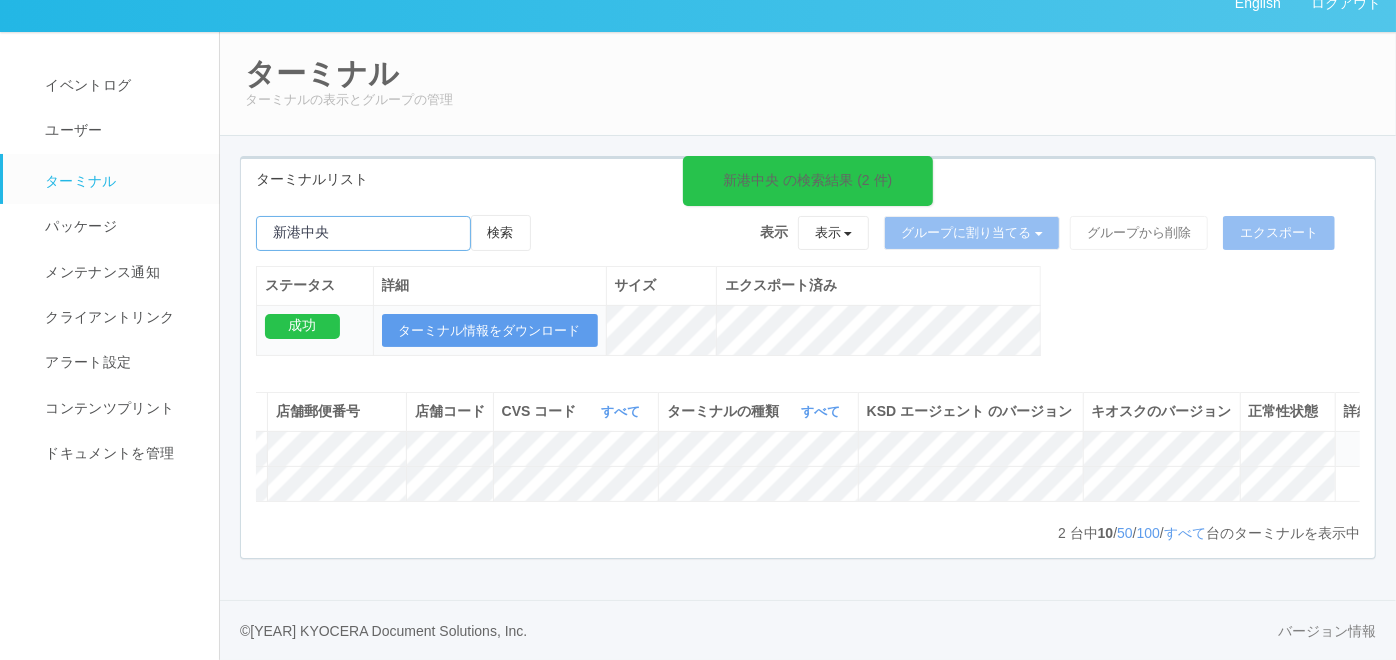 paste on "壮瞥温泉" 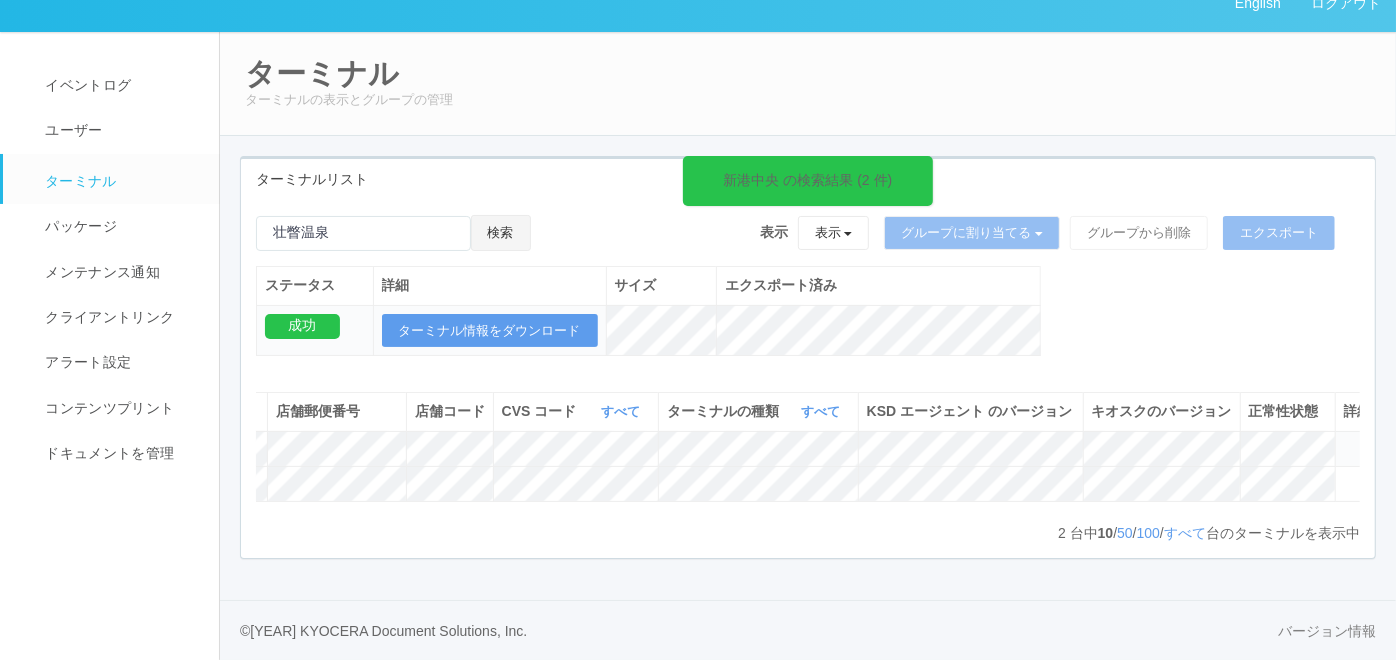 click on "検索" at bounding box center [501, 233] 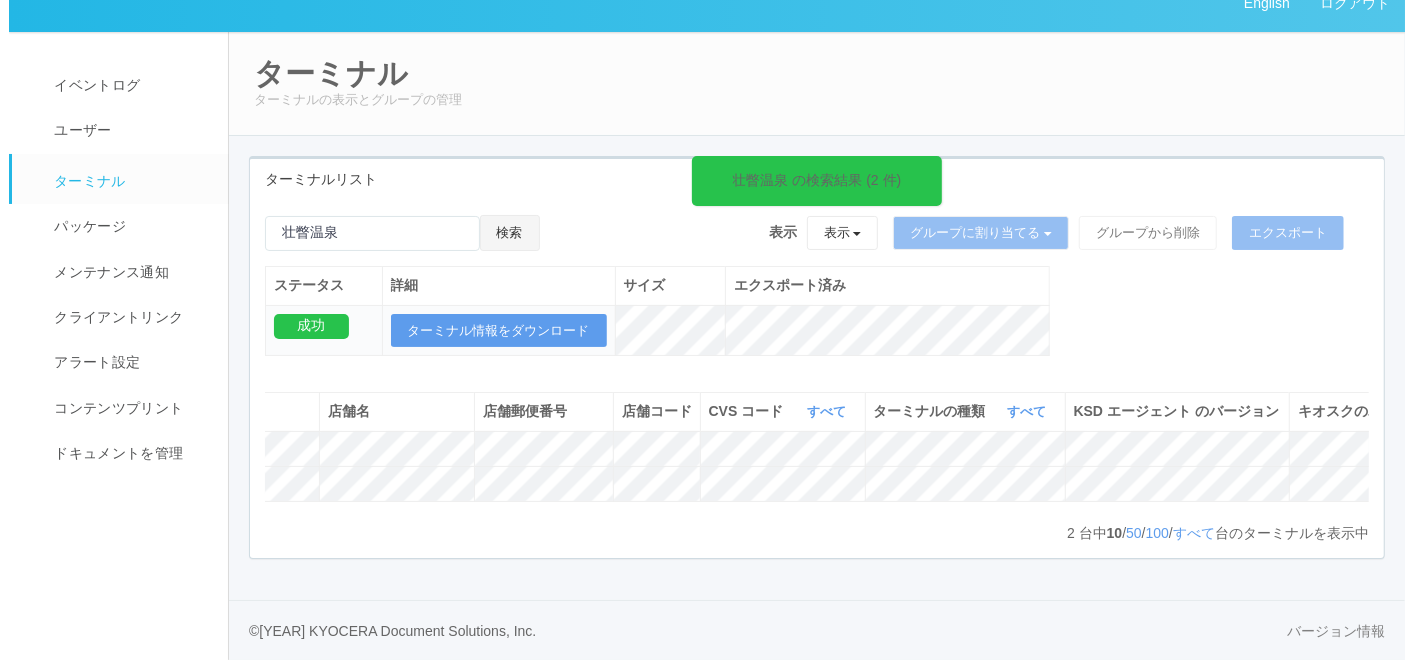 scroll, scrollTop: 0, scrollLeft: 374, axis: horizontal 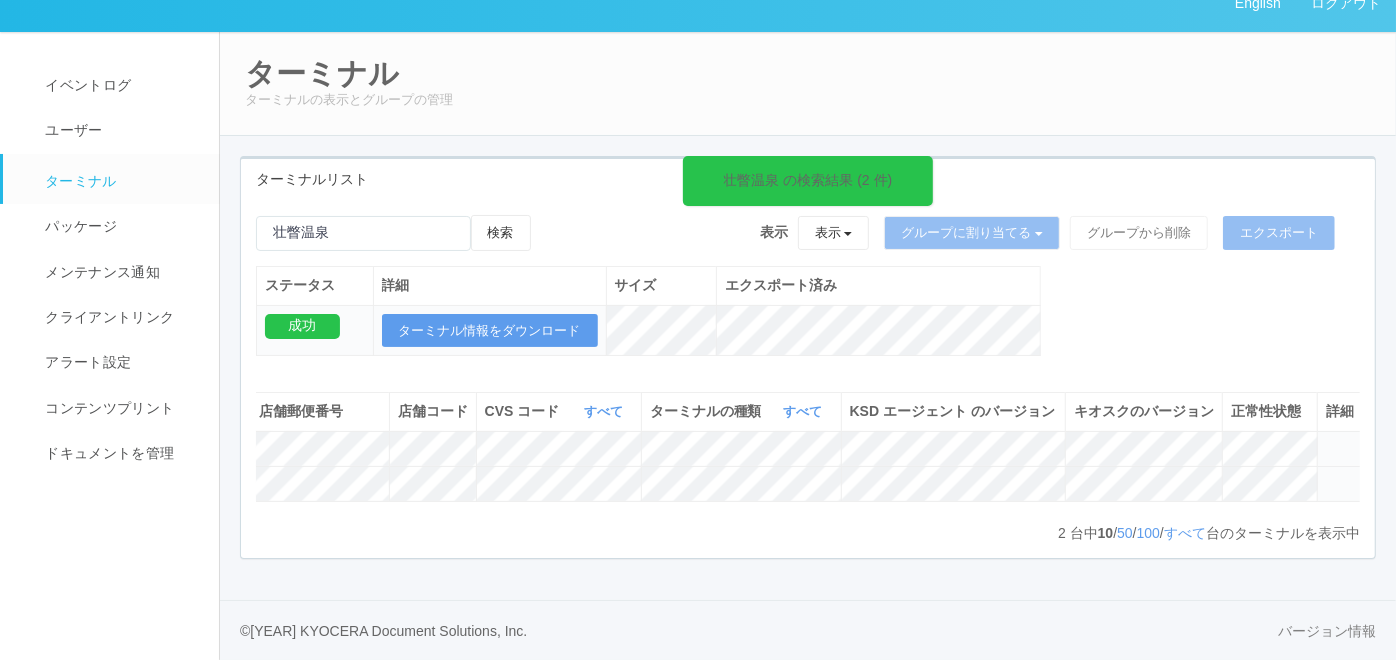 click at bounding box center (1340, 483) 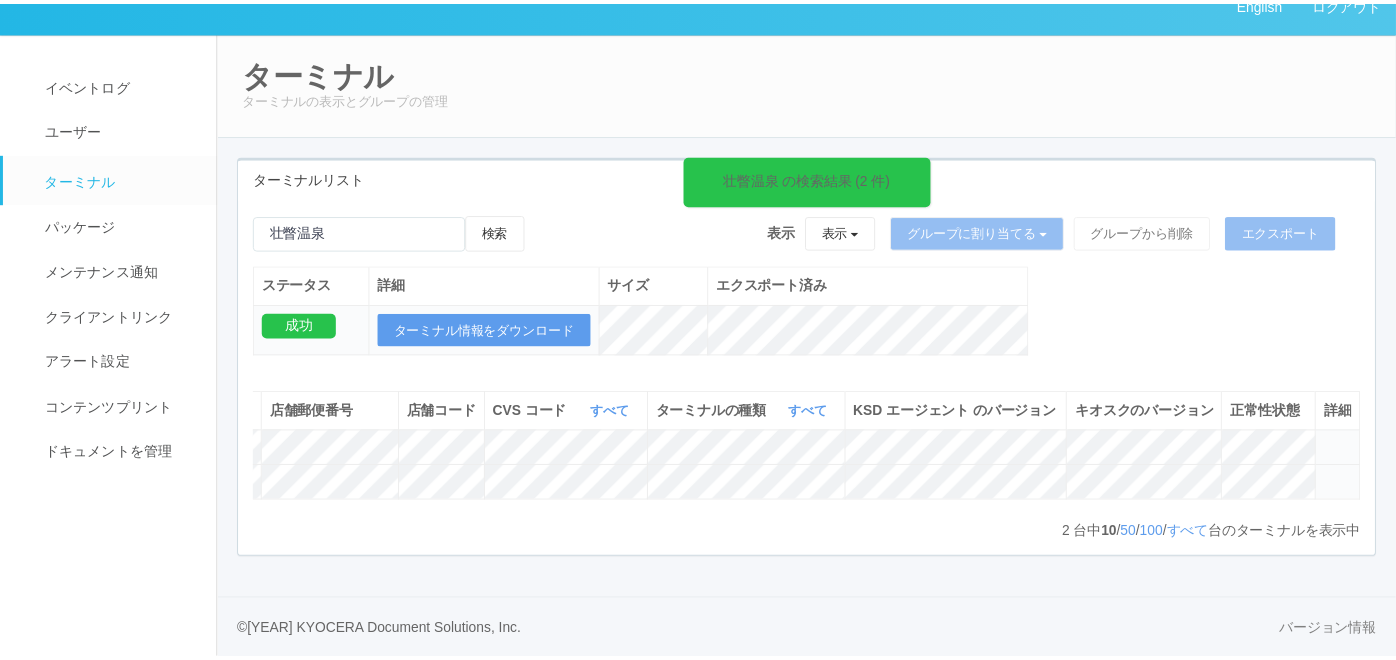 scroll, scrollTop: 0, scrollLeft: 357, axis: horizontal 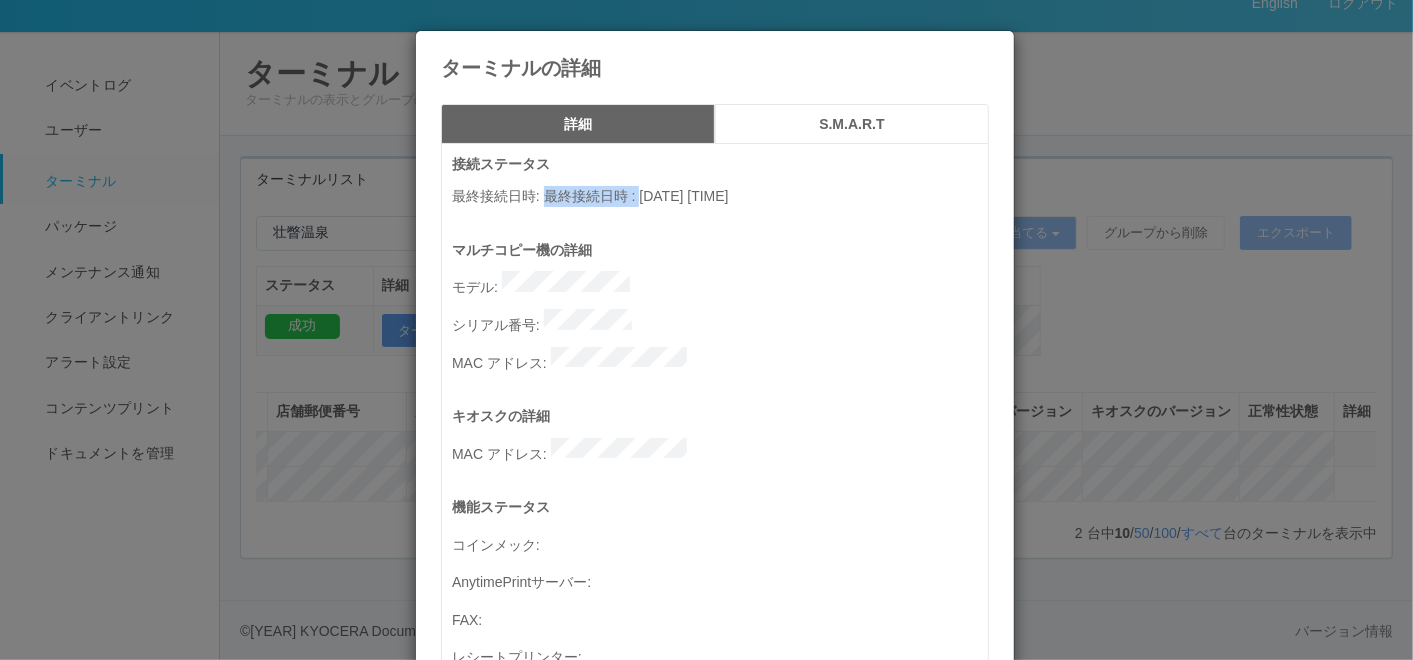 drag, startPoint x: 538, startPoint y: 195, endPoint x: 620, endPoint y: 187, distance: 82.38932 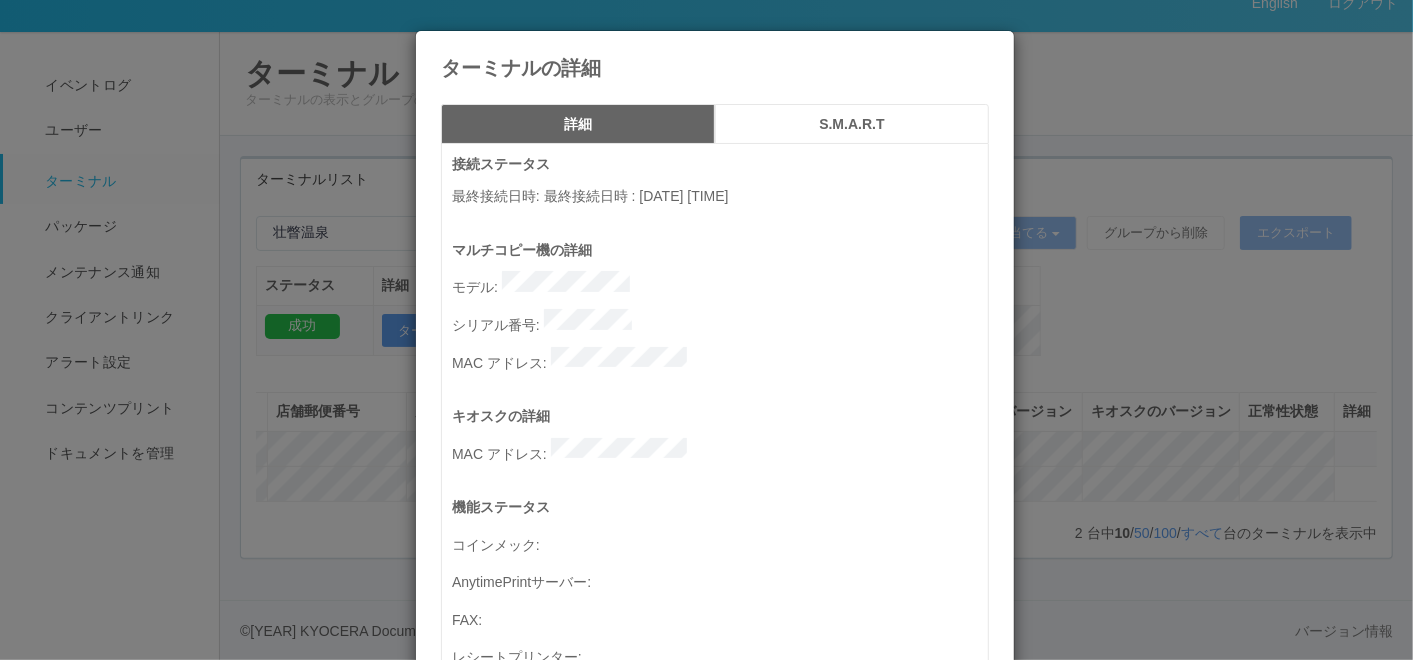 click at bounding box center [989, 46] 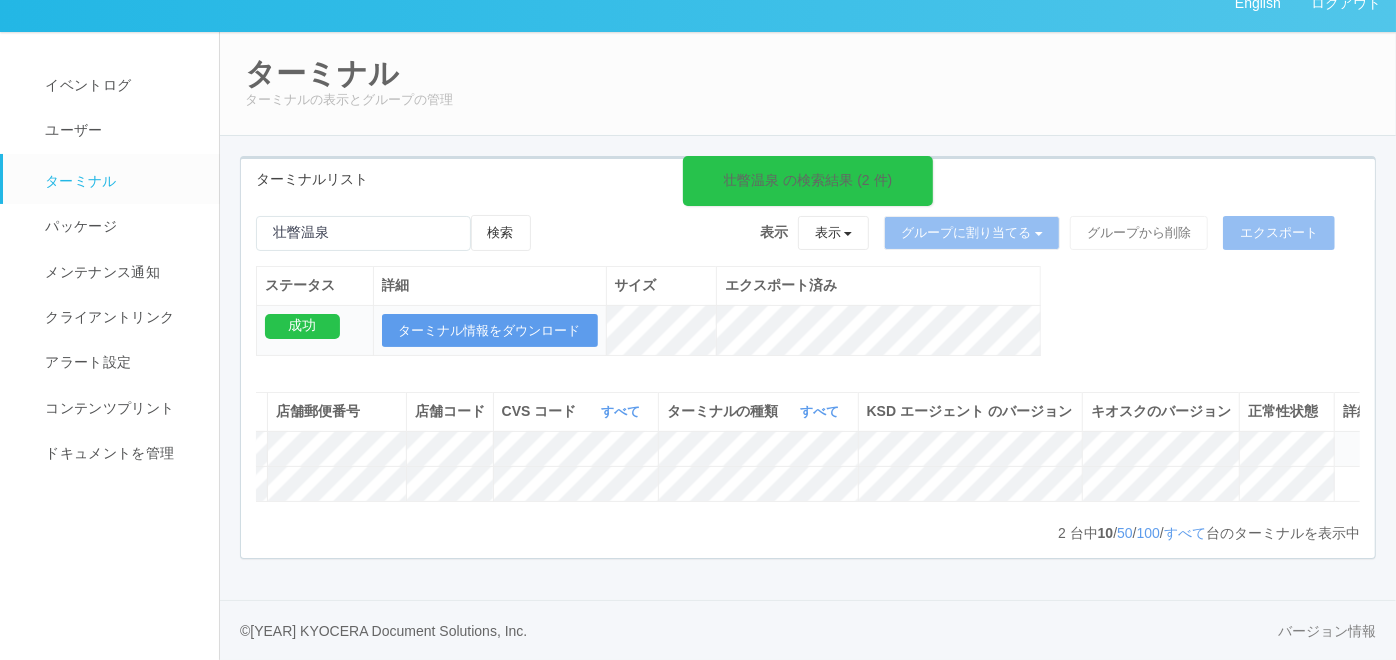 click at bounding box center (1343, 440) 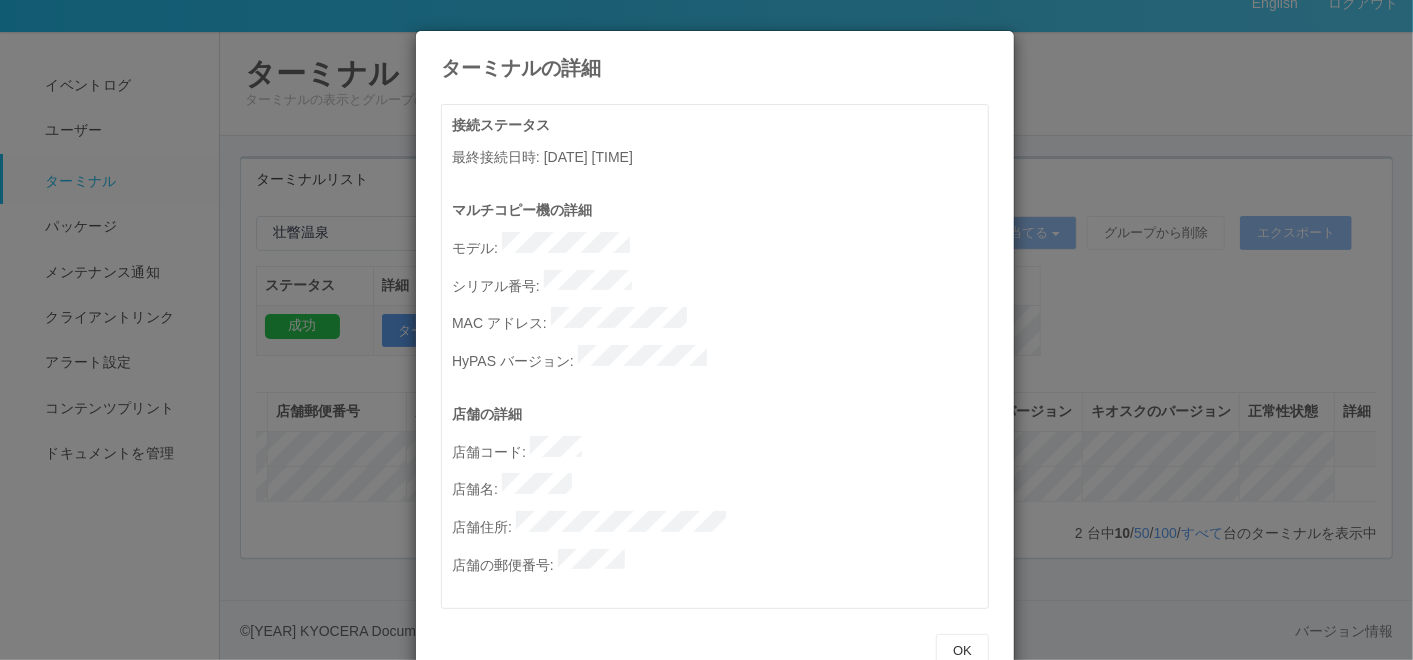 click at bounding box center (989, 46) 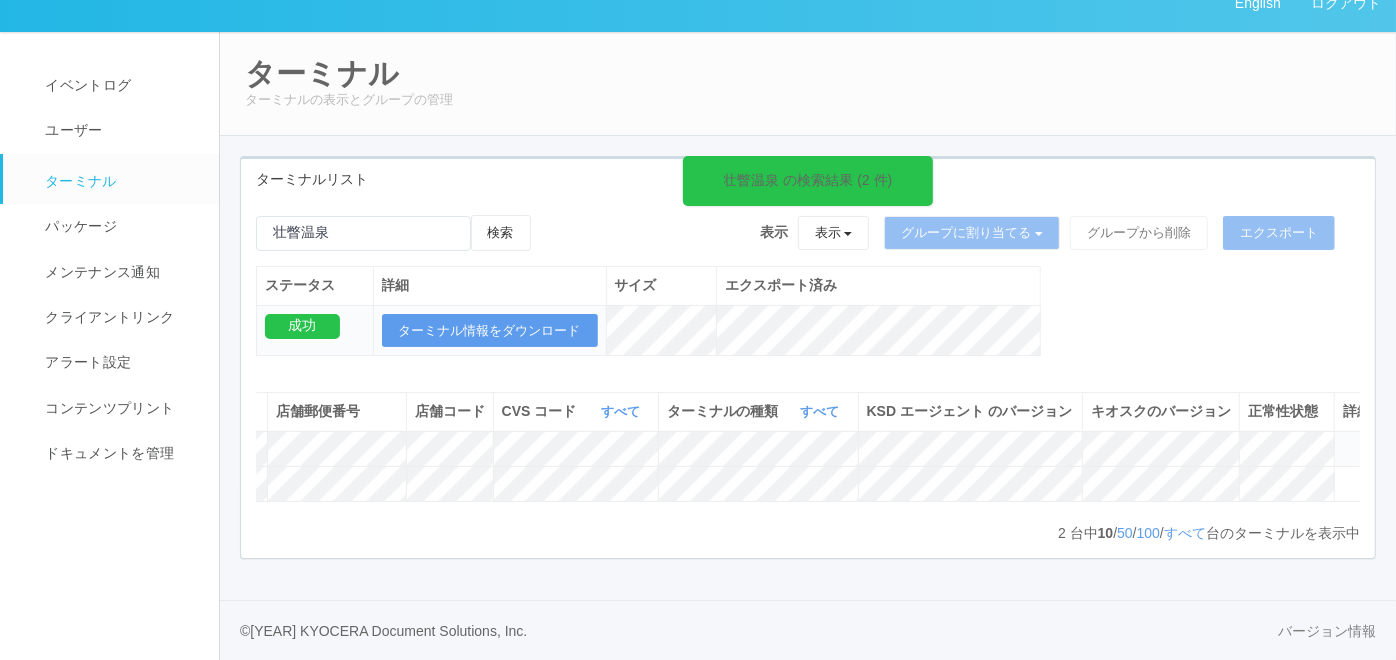scroll, scrollTop: 0, scrollLeft: 0, axis: both 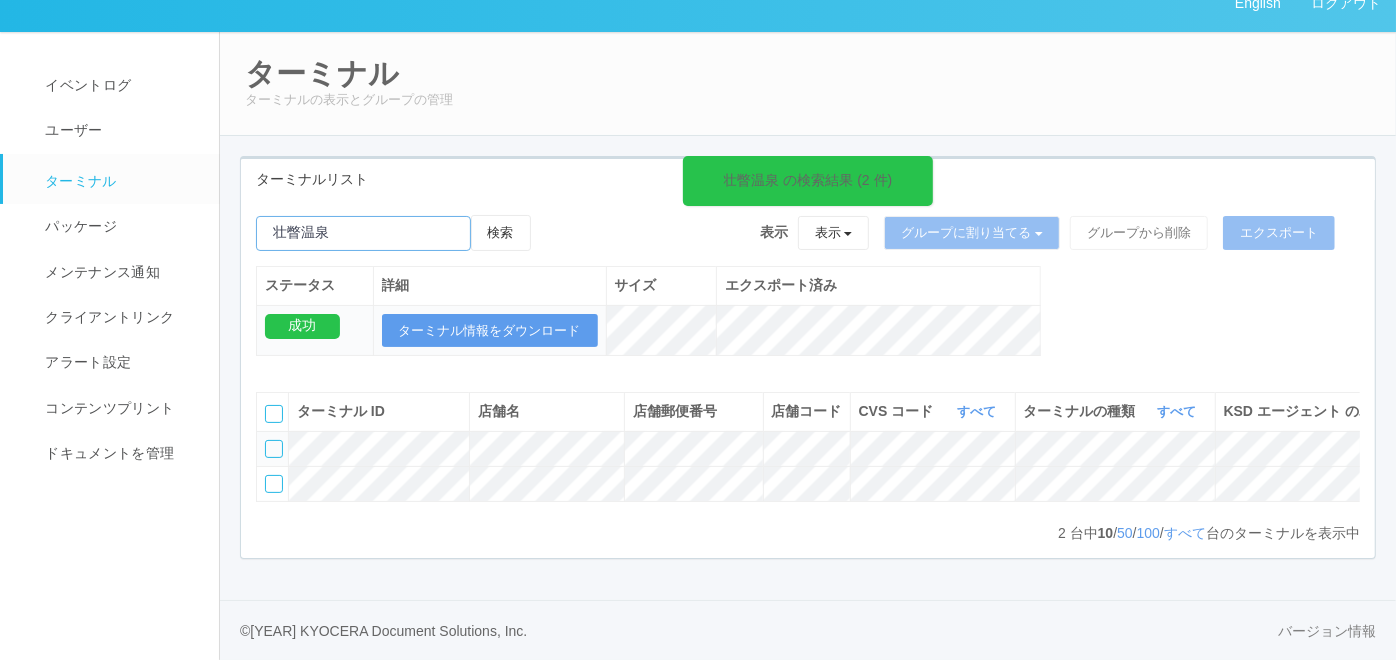 drag, startPoint x: 391, startPoint y: 183, endPoint x: 130, endPoint y: 140, distance: 264.51843 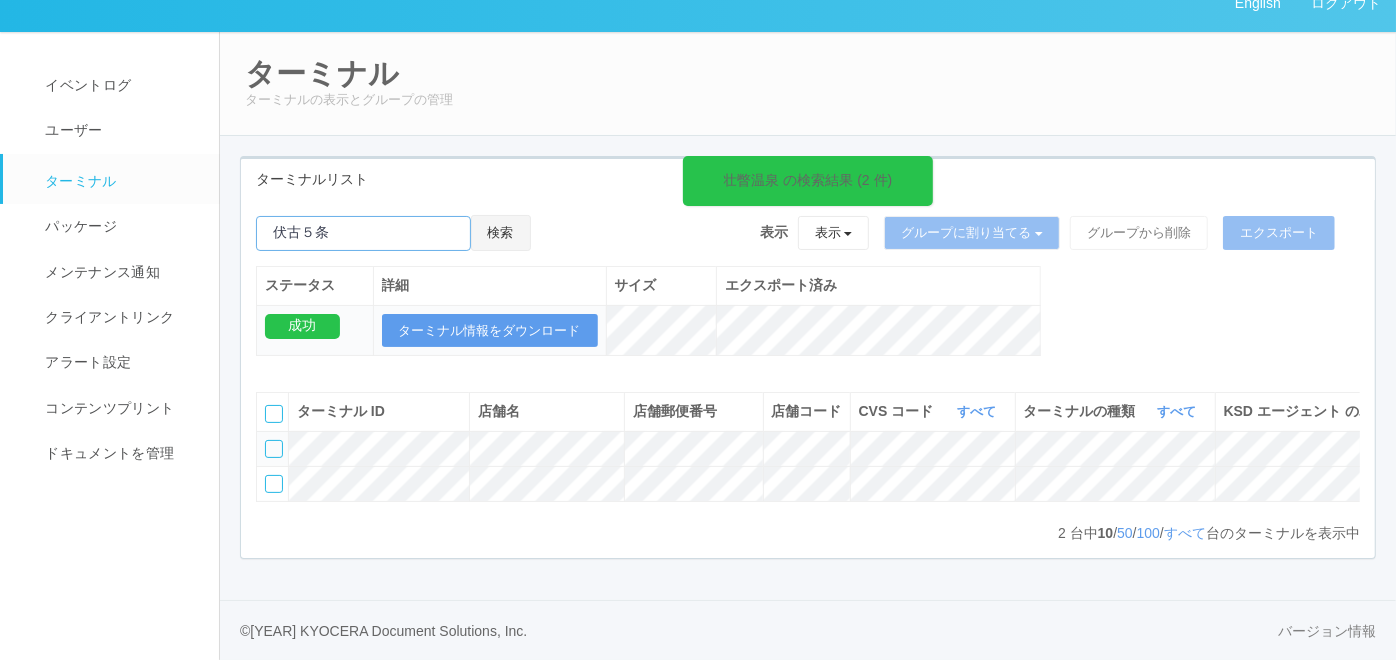 type on "伏古５条" 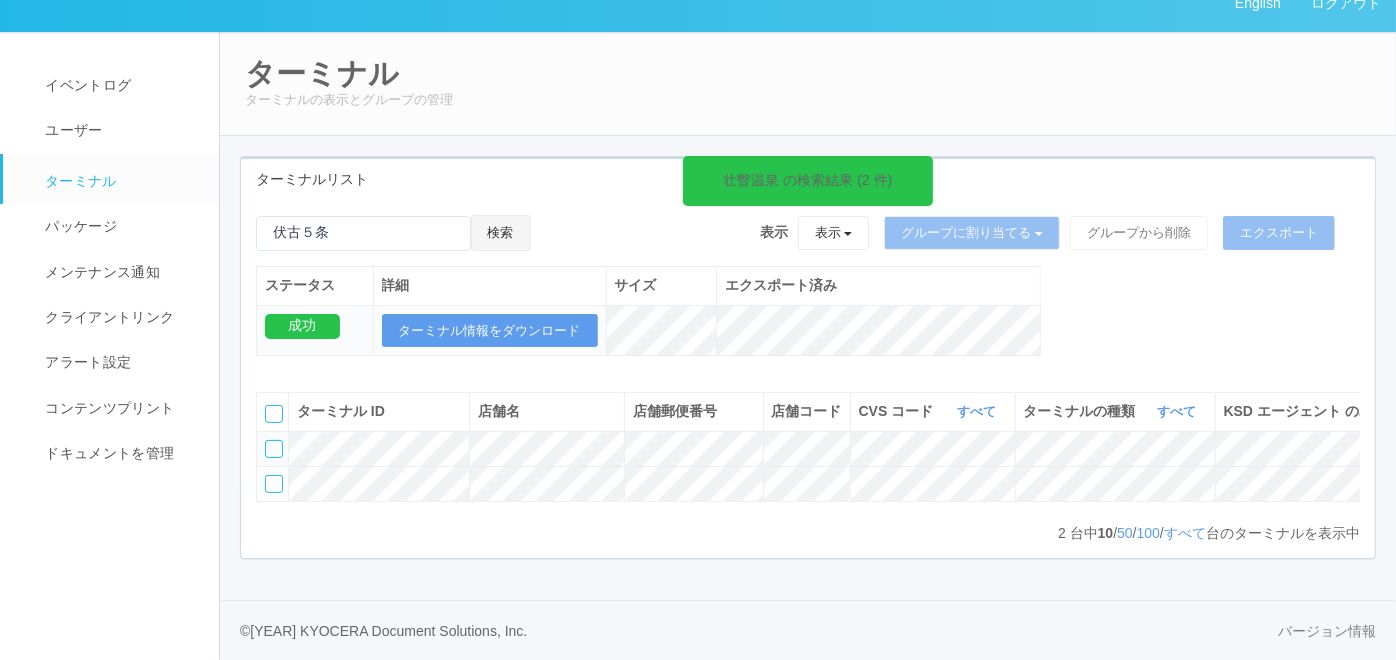 click on "検索" at bounding box center [501, 233] 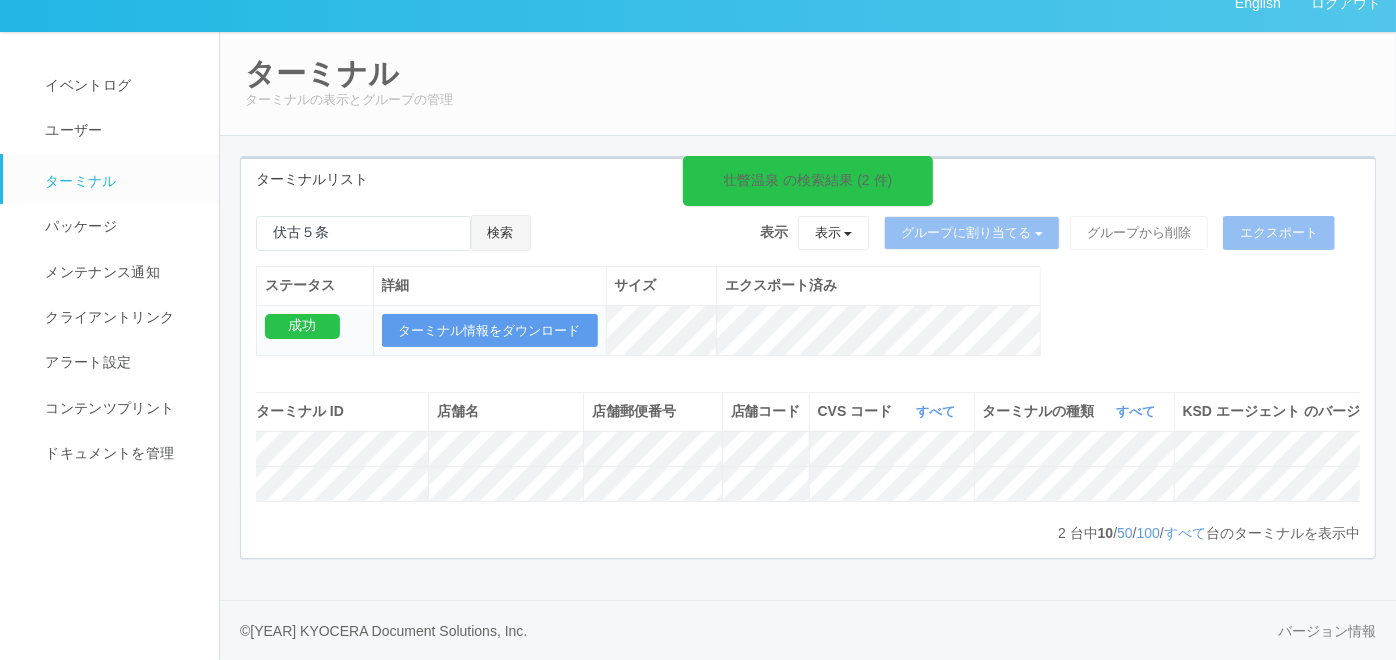scroll, scrollTop: 0, scrollLeft: 0, axis: both 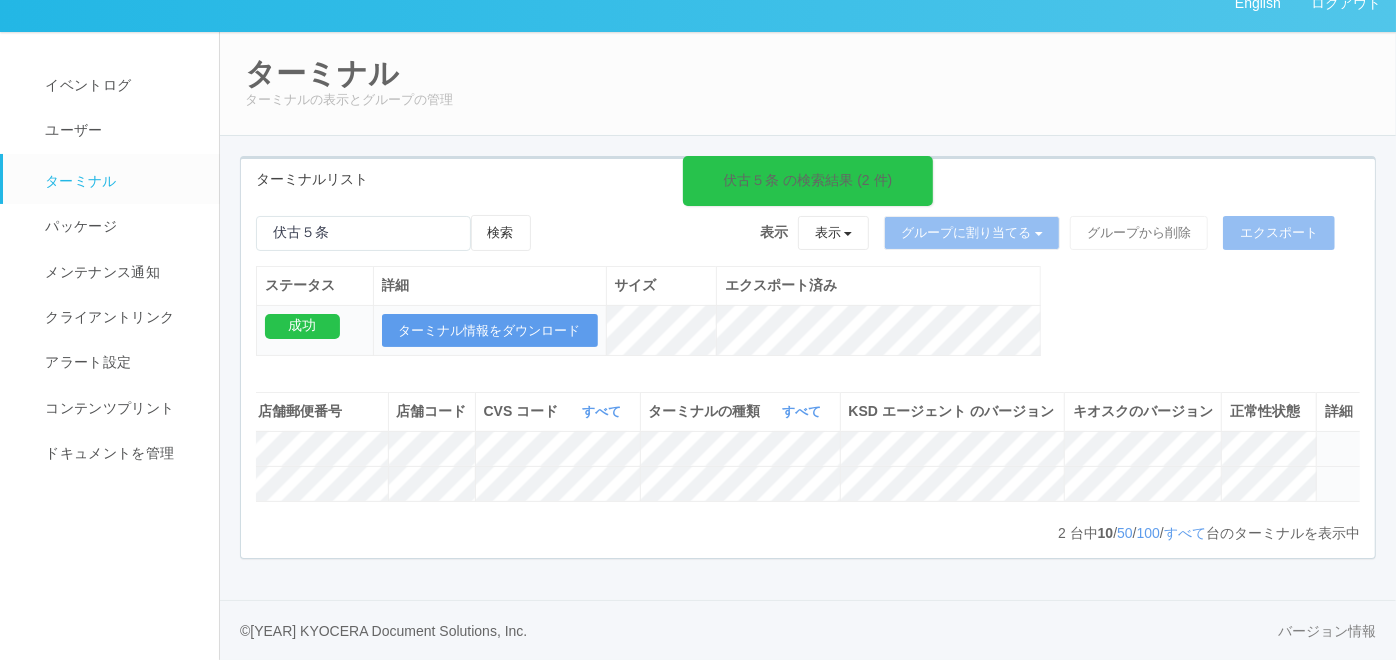 click at bounding box center (1325, 475) 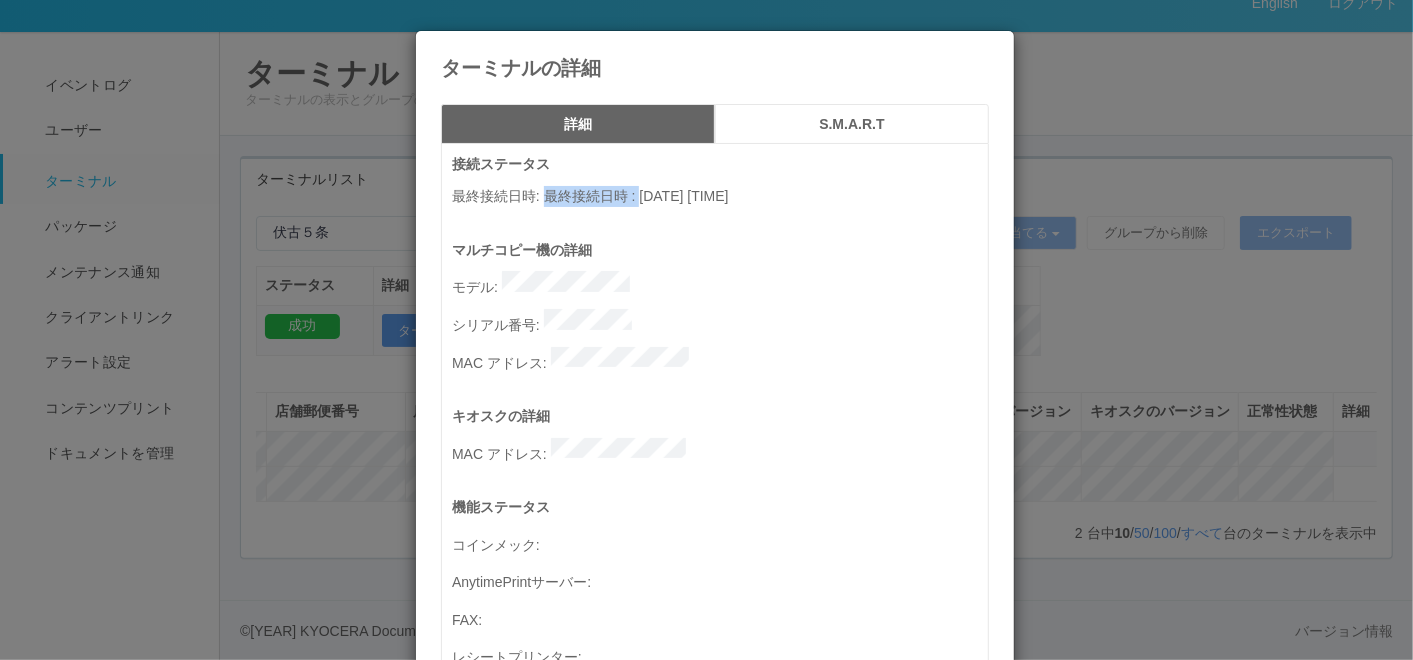drag, startPoint x: 540, startPoint y: 189, endPoint x: 617, endPoint y: 191, distance: 77.02597 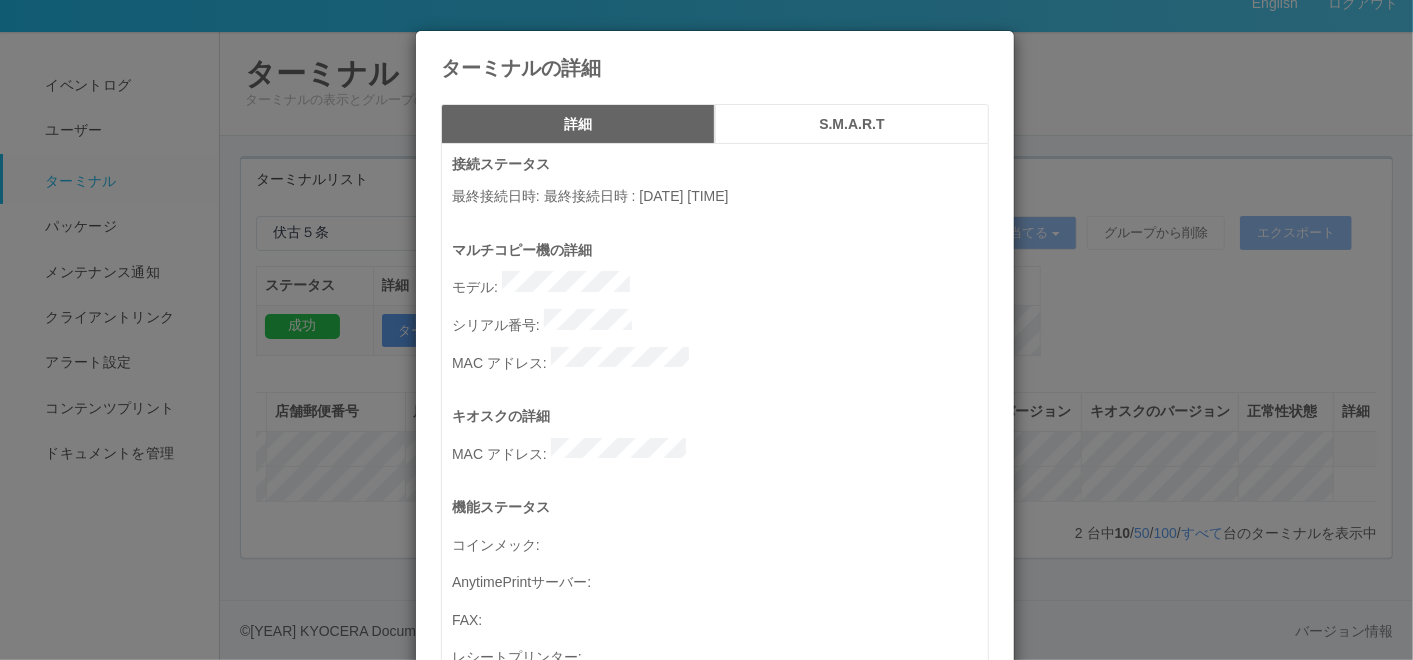 click at bounding box center [989, 46] 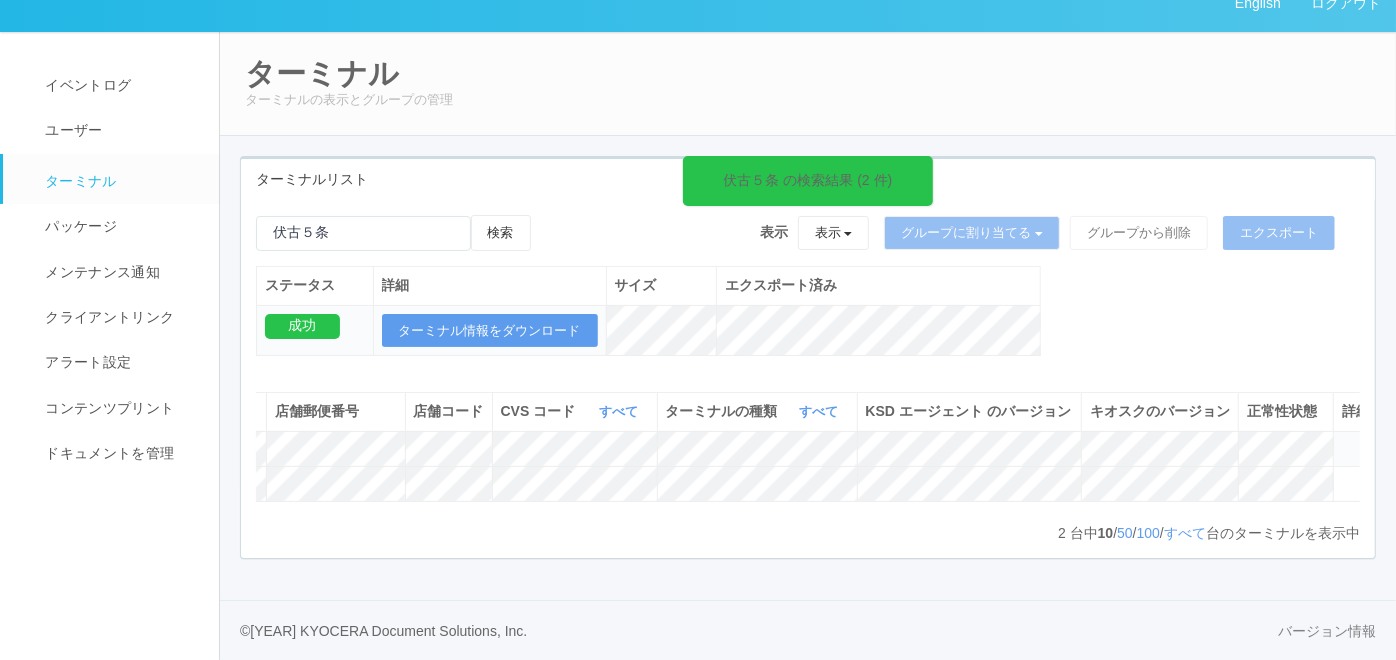 scroll, scrollTop: 0, scrollLeft: 0, axis: both 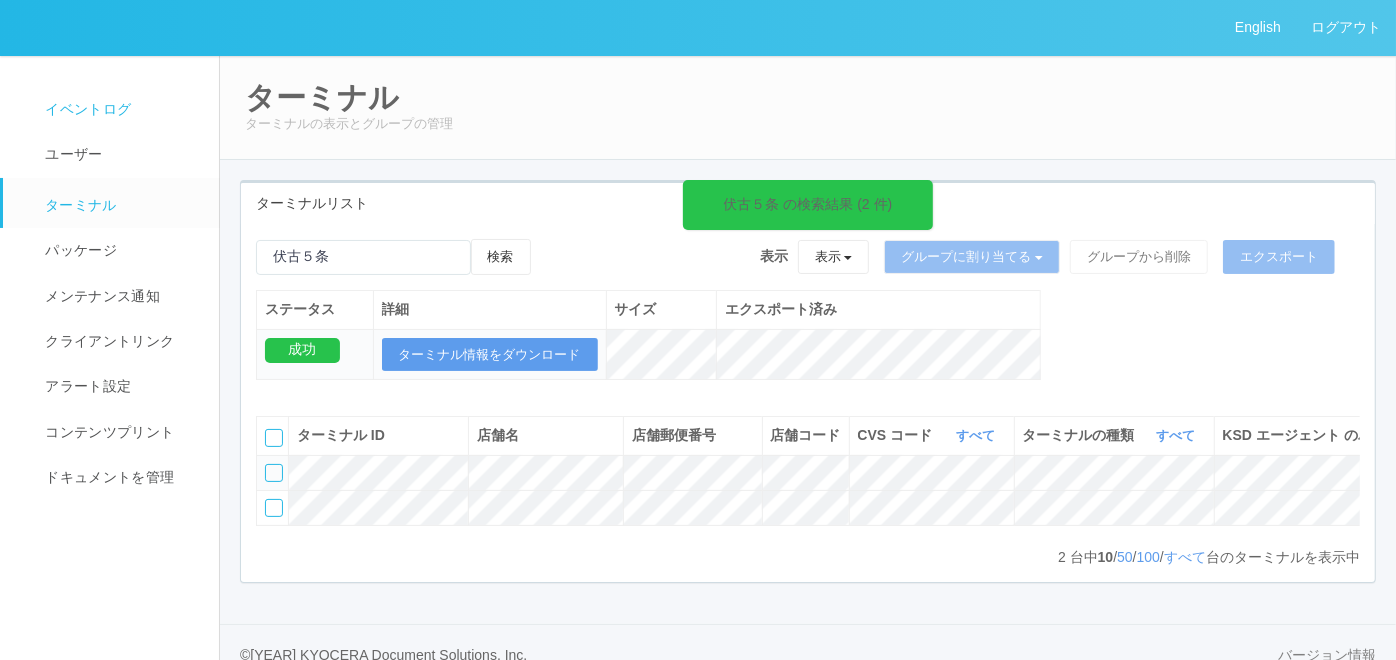 click on "イベントログ" at bounding box center (85, 109) 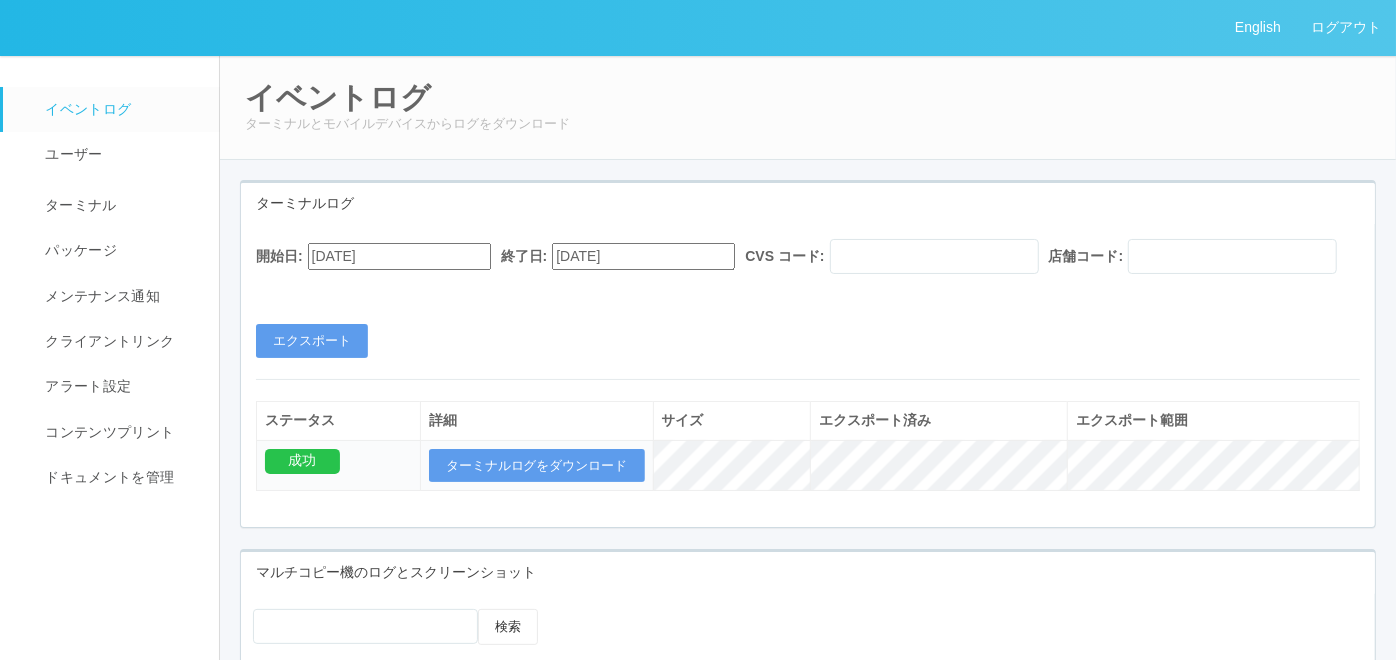 click on "[DATE]" at bounding box center [399, 256] 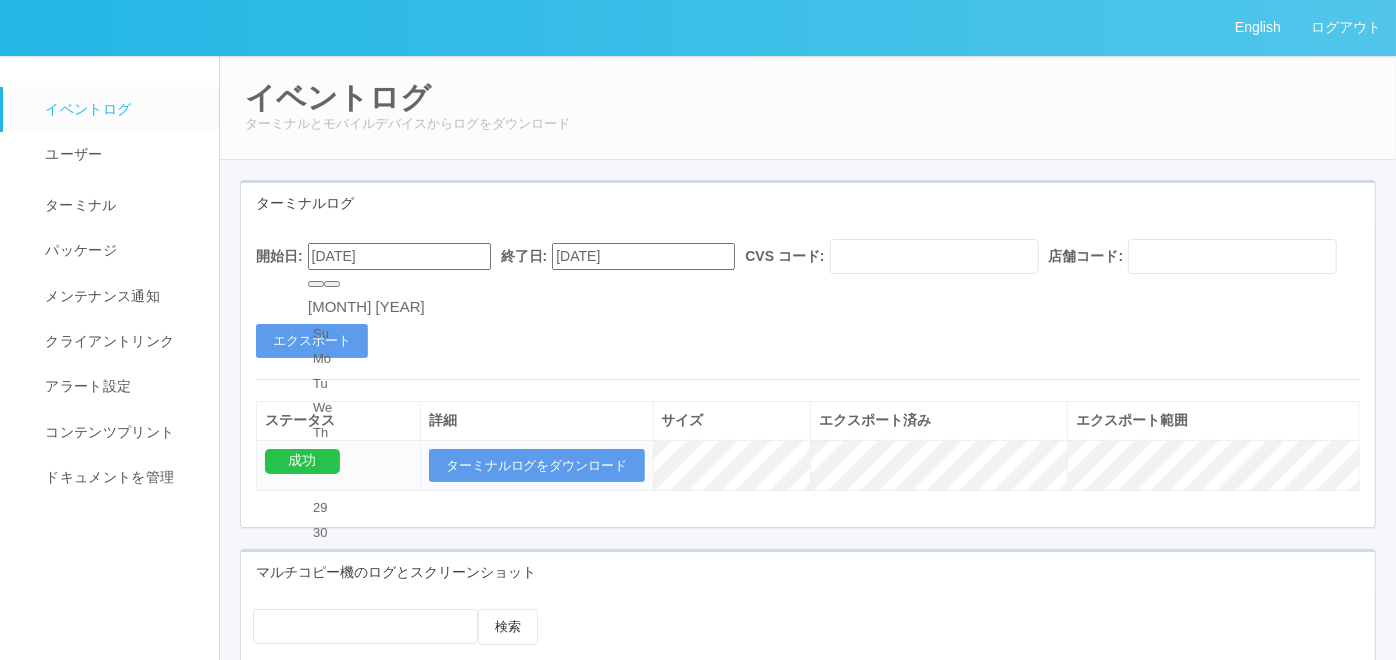 click at bounding box center (332, 284) 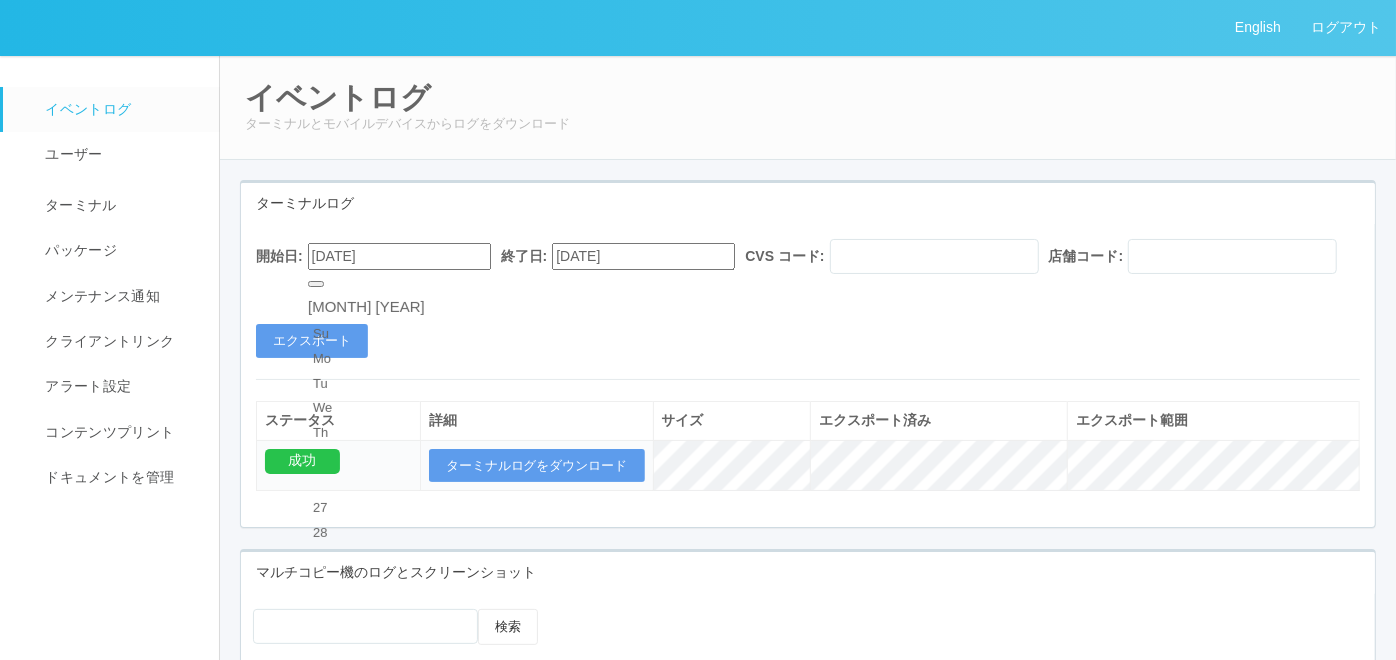 click on "1" at bounding box center (366, 632) 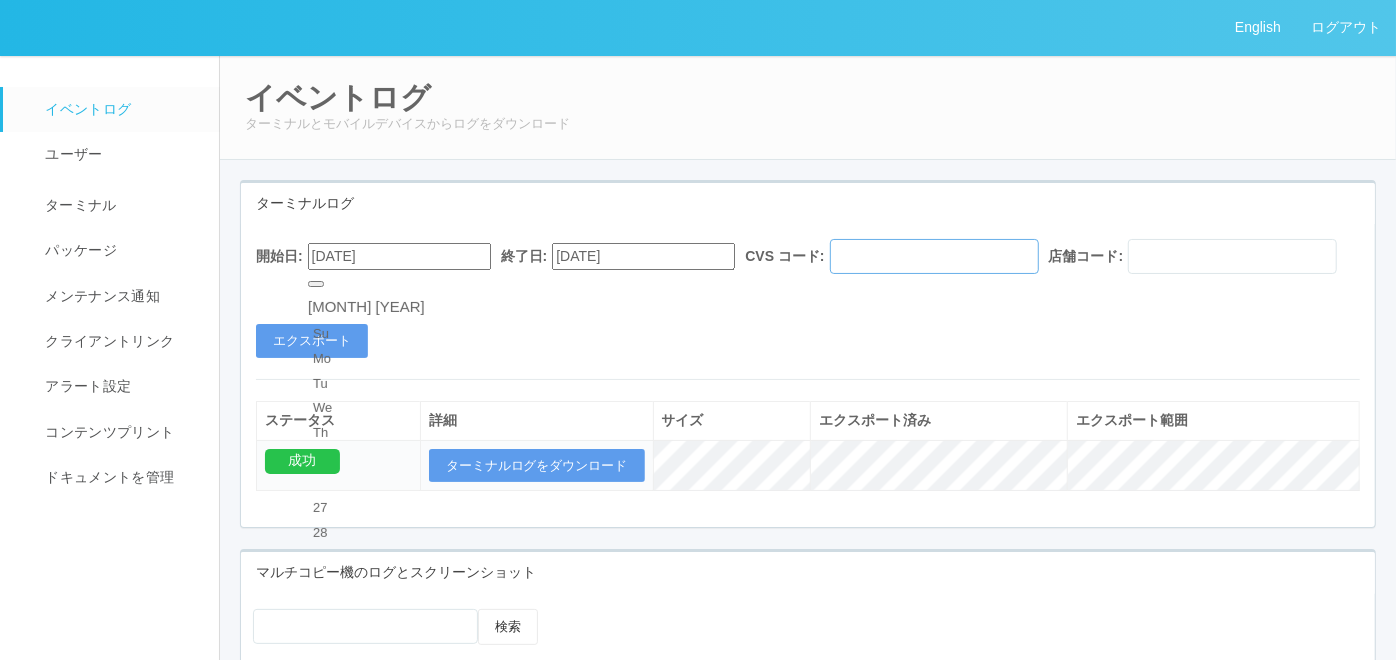click at bounding box center (934, 256) 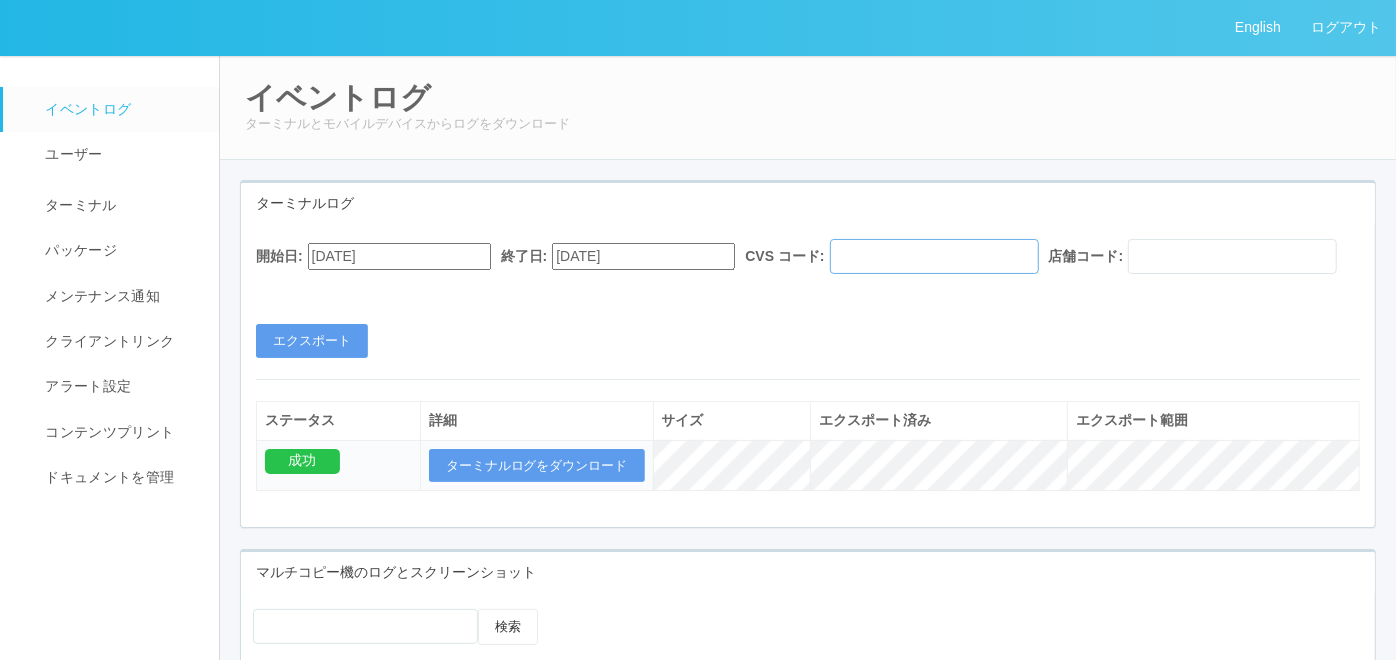 paste on "115110" 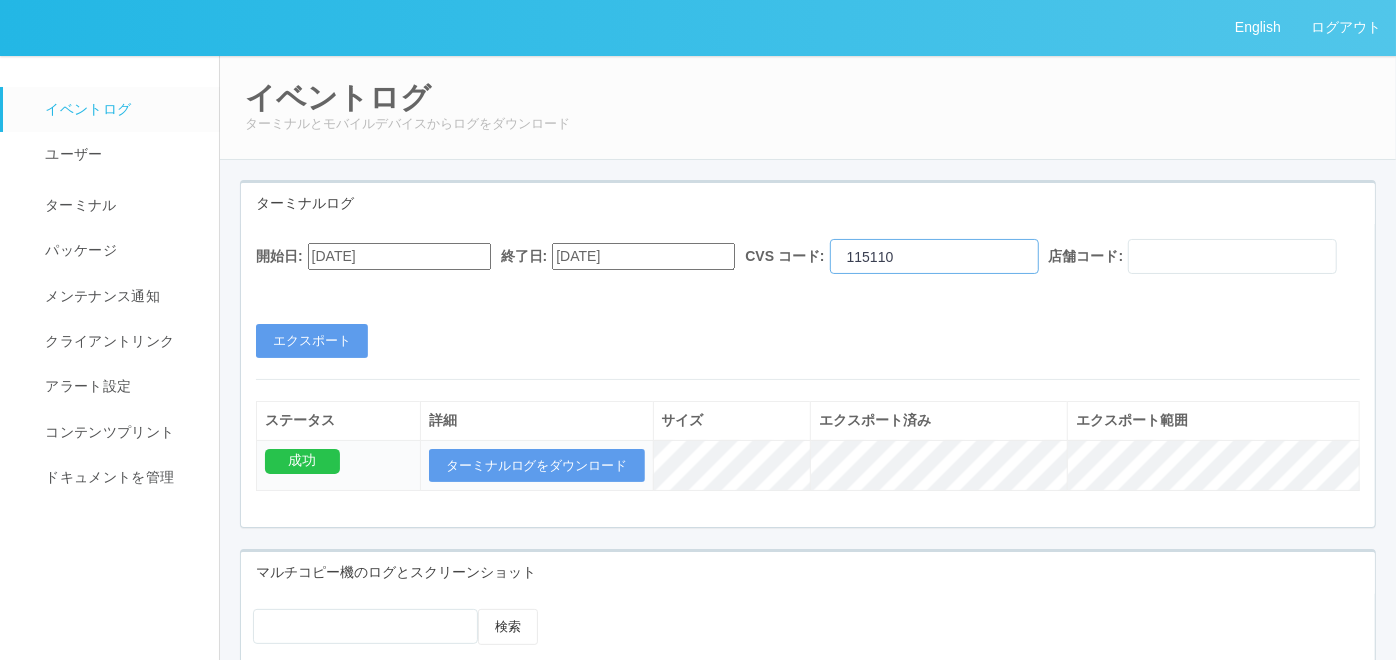 type on "115110" 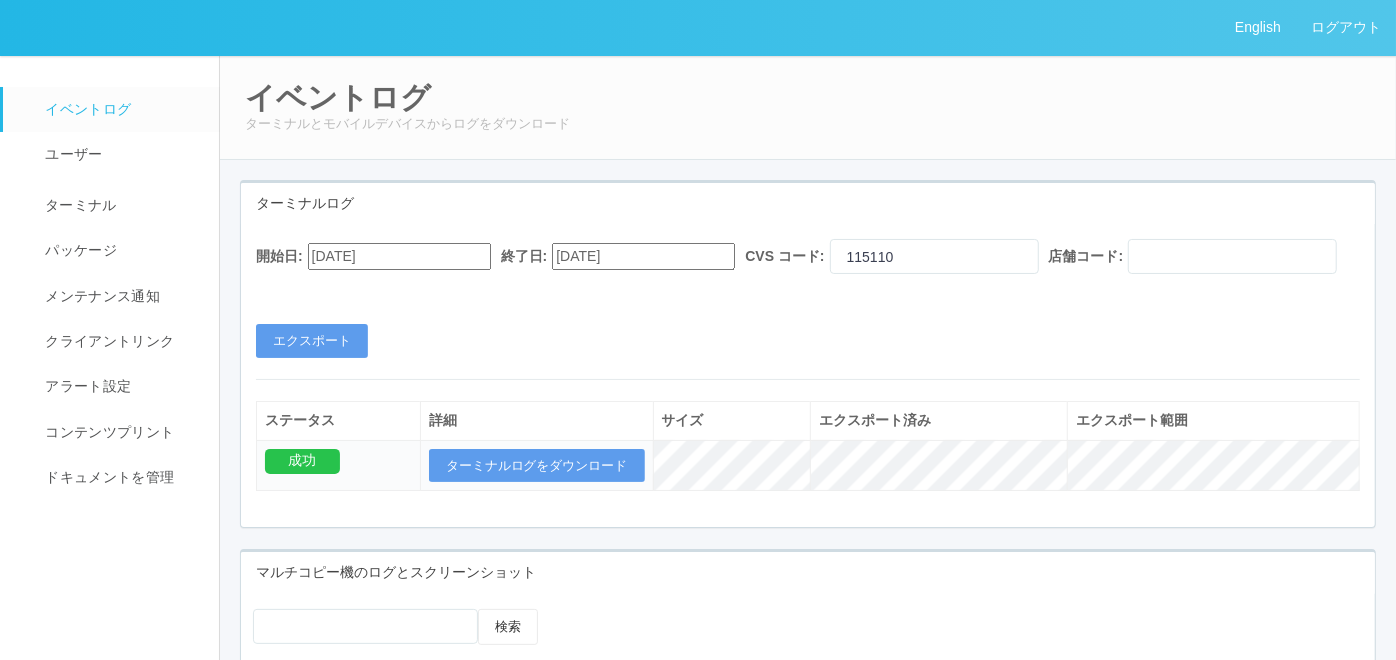 click on "開始日: [DATE] [TIME] 終了日: [DATE] [TIME] CVS コード: [NUMBER] 店舗コード:" at bounding box center [808, 261] 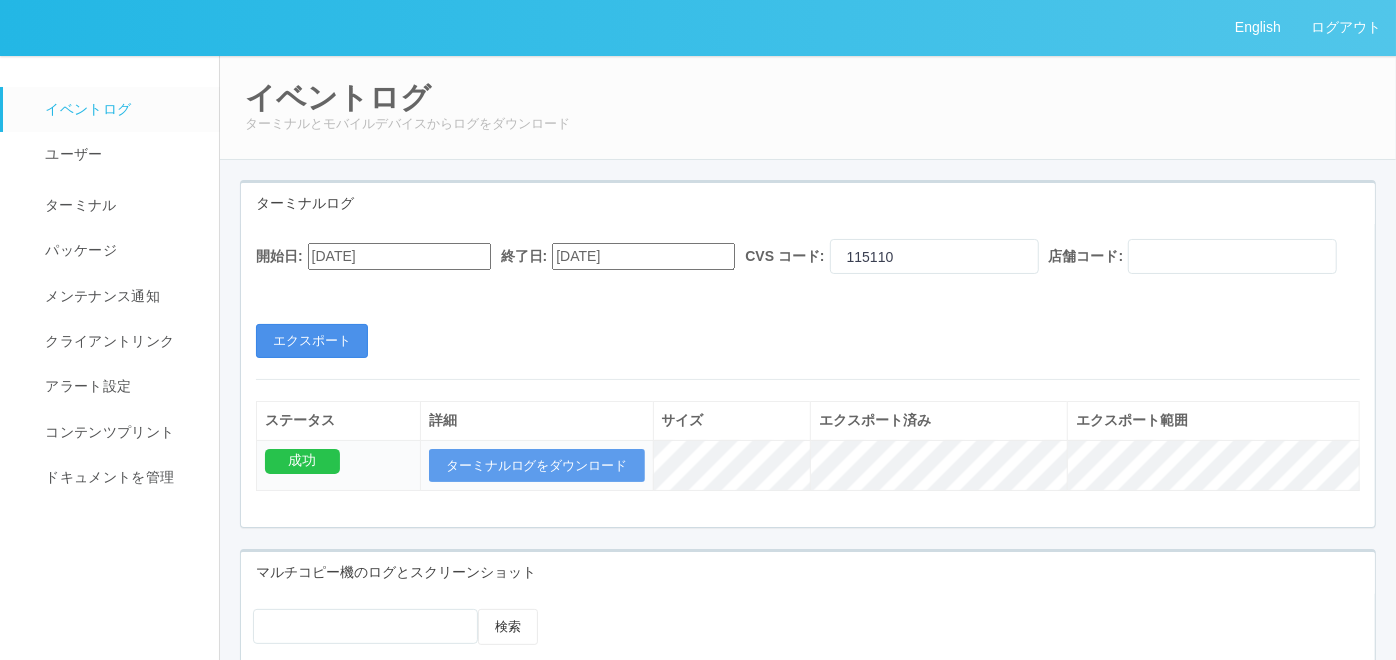 click on "エクスポート" at bounding box center [312, 341] 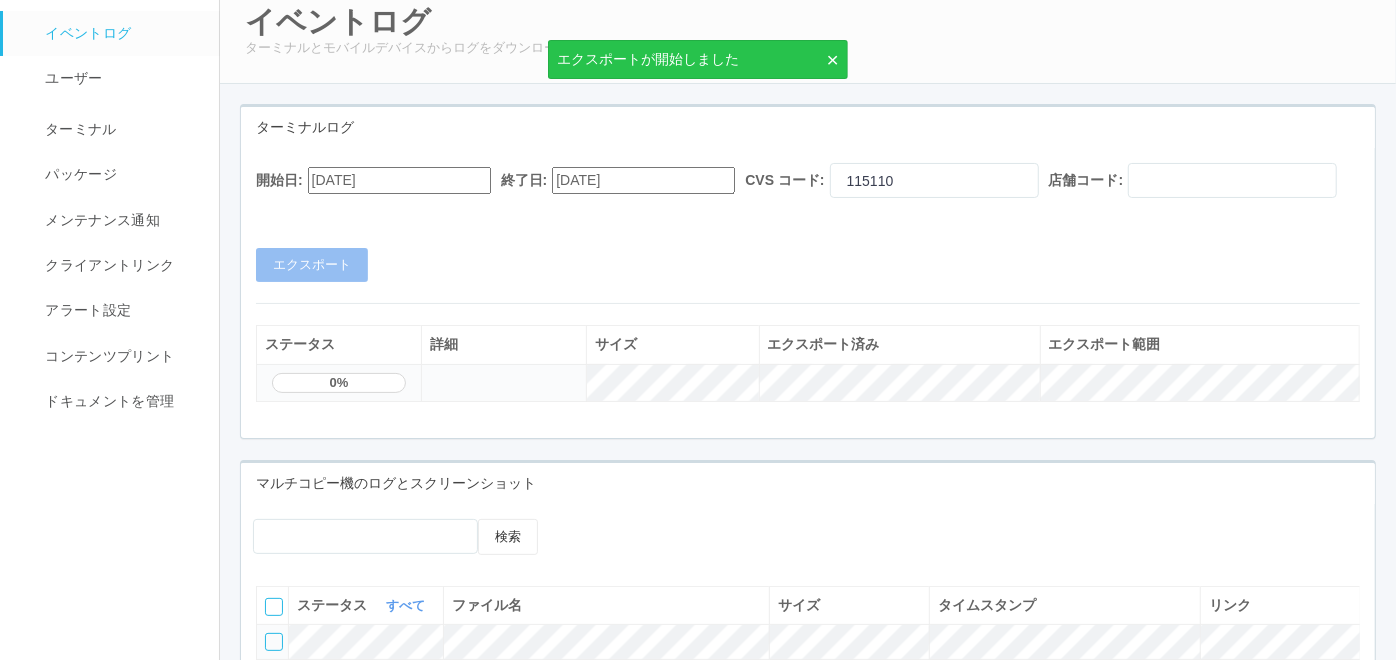scroll, scrollTop: 111, scrollLeft: 0, axis: vertical 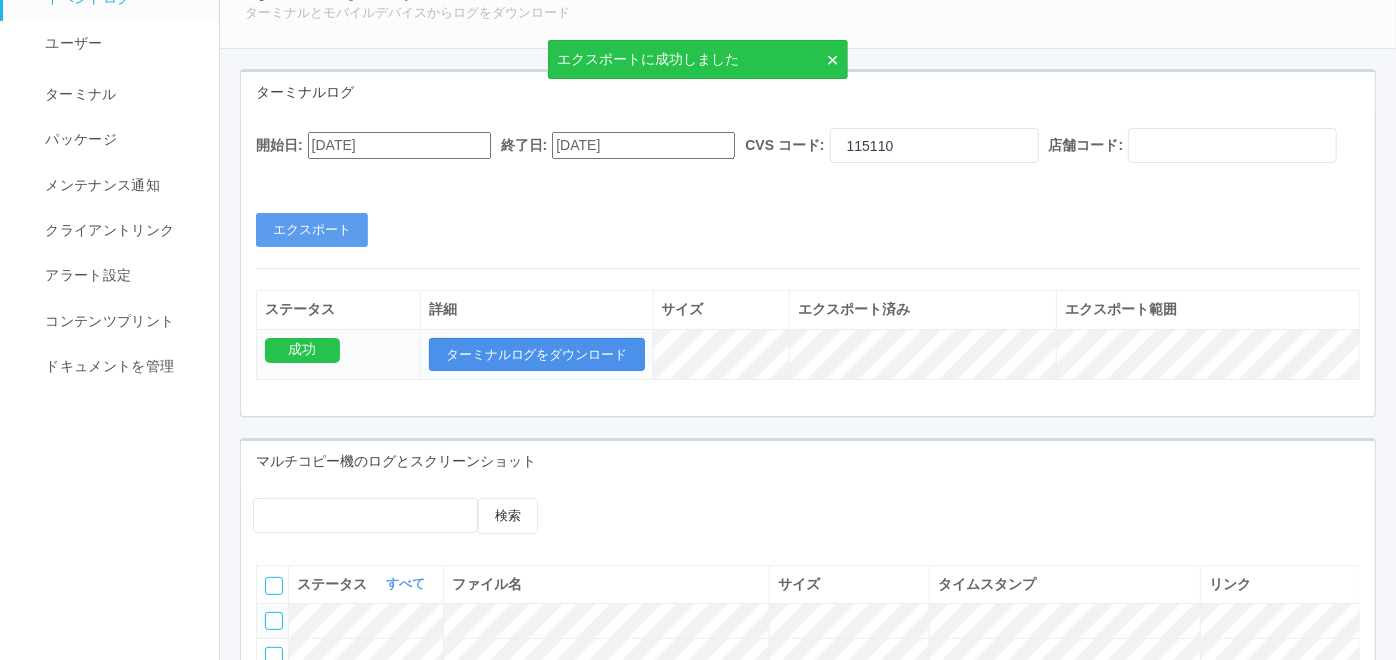 click on "ターミナルログをダウンロード" at bounding box center [537, 355] 